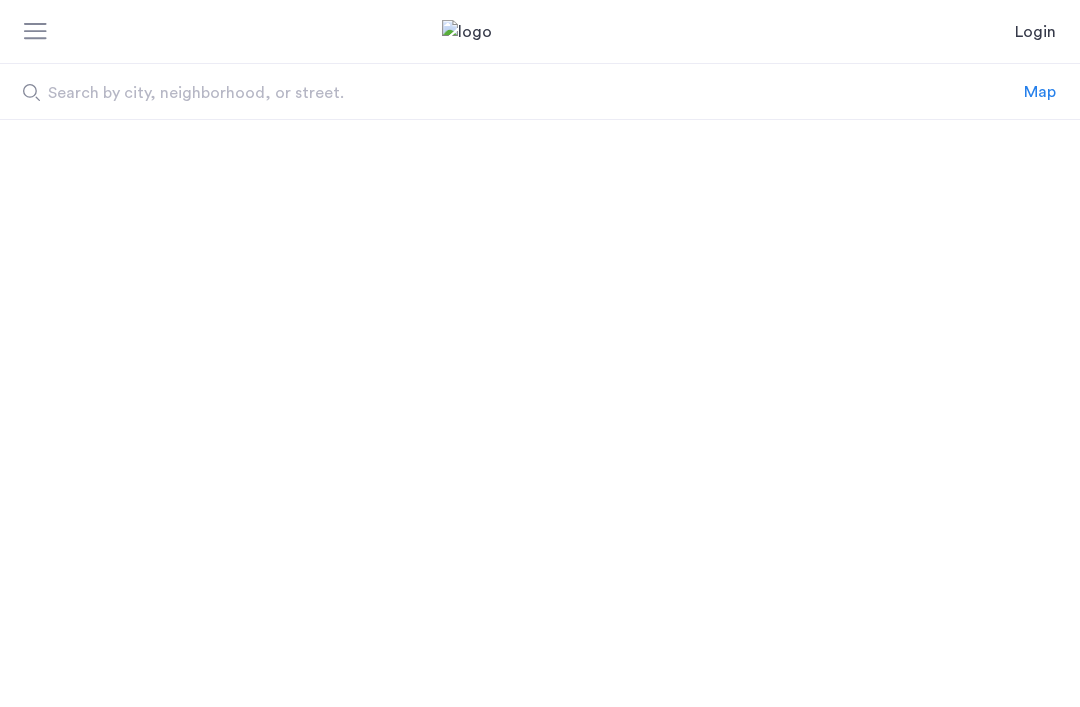 scroll, scrollTop: 0, scrollLeft: 0, axis: both 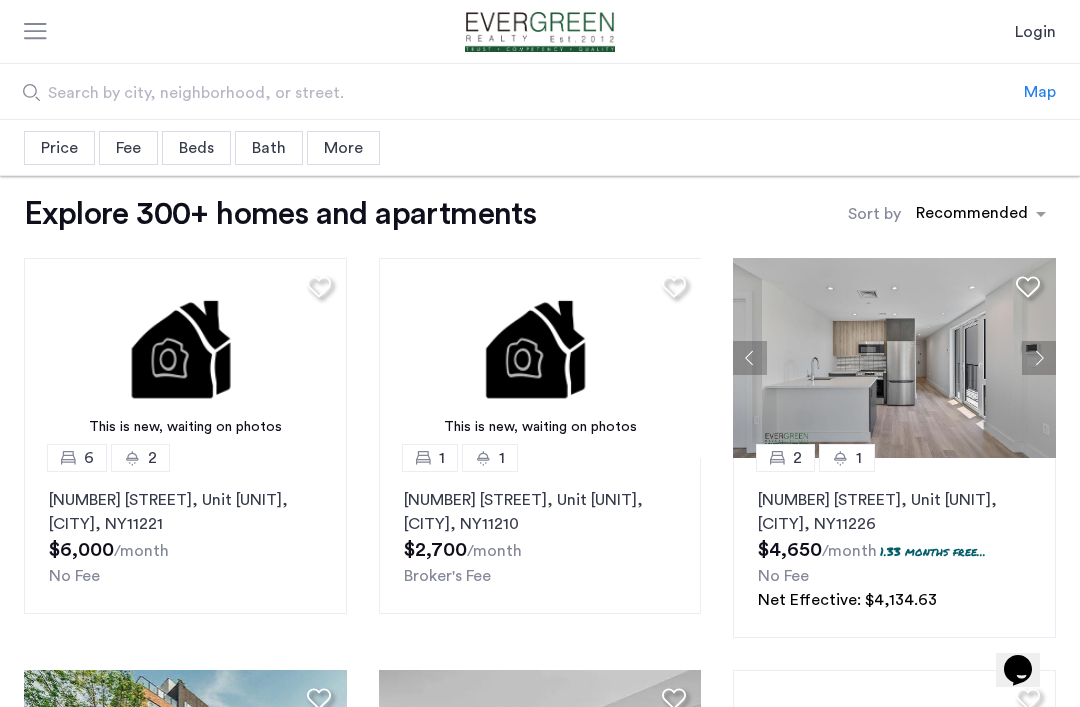 click on "Beds" at bounding box center (196, 148) 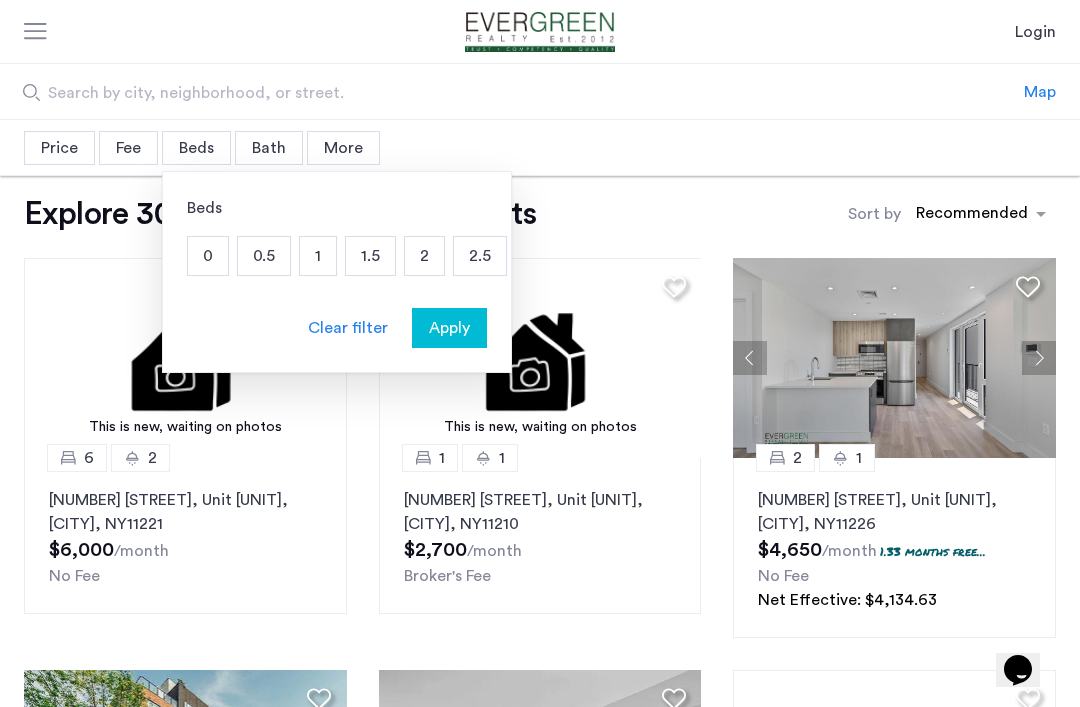 click on "2" at bounding box center [424, 256] 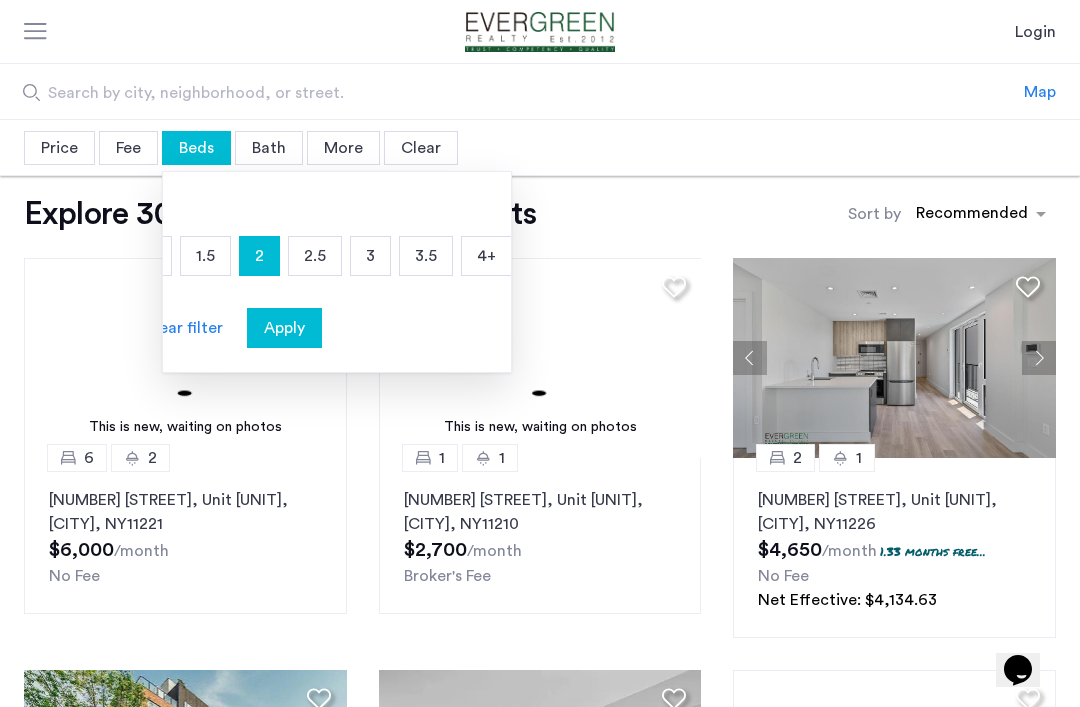 scroll, scrollTop: 0, scrollLeft: 164, axis: horizontal 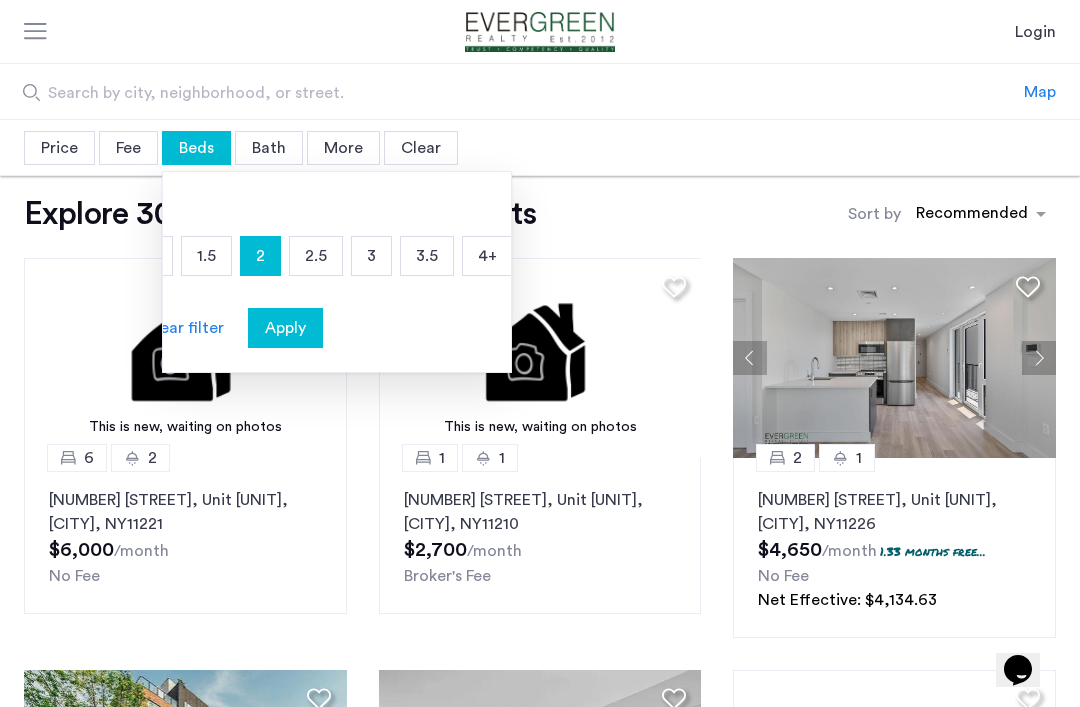 click on "2.5" at bounding box center (316, 256) 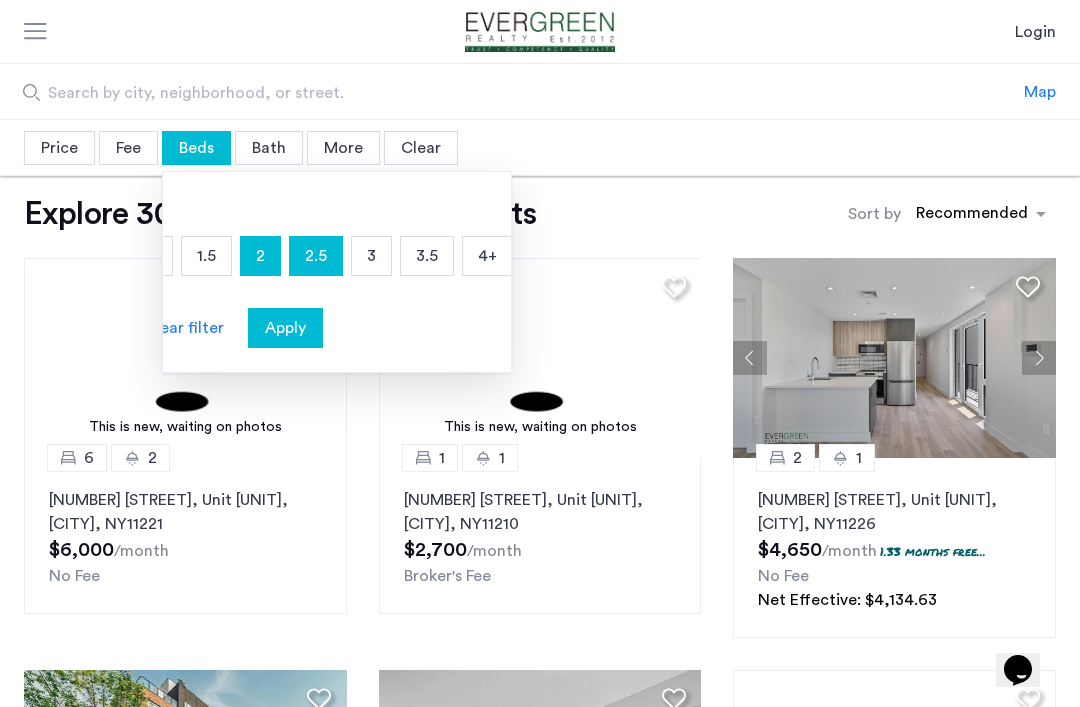 click on "3" at bounding box center (371, 256) 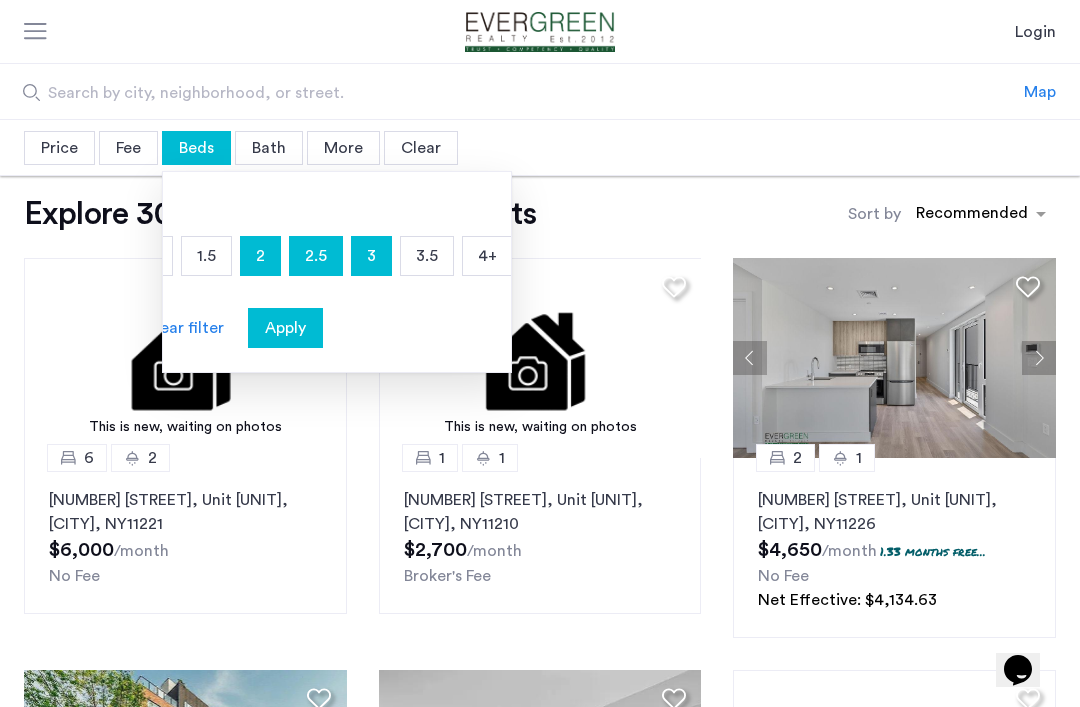 click on "Apply" at bounding box center [285, 328] 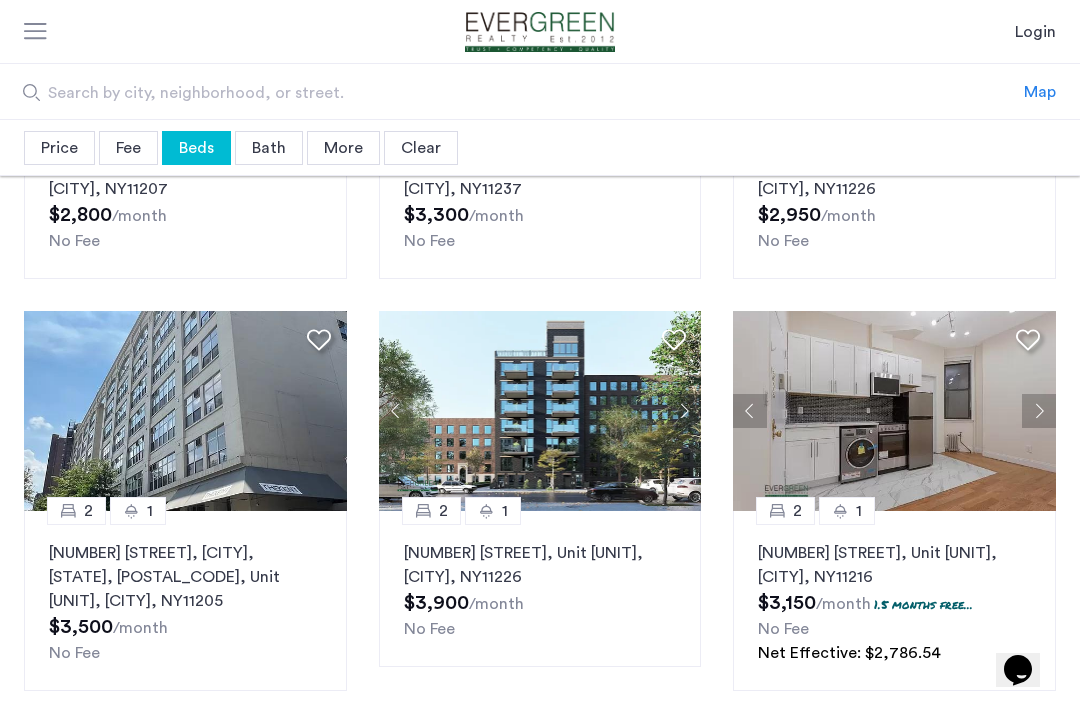 scroll, scrollTop: 1157, scrollLeft: 0, axis: vertical 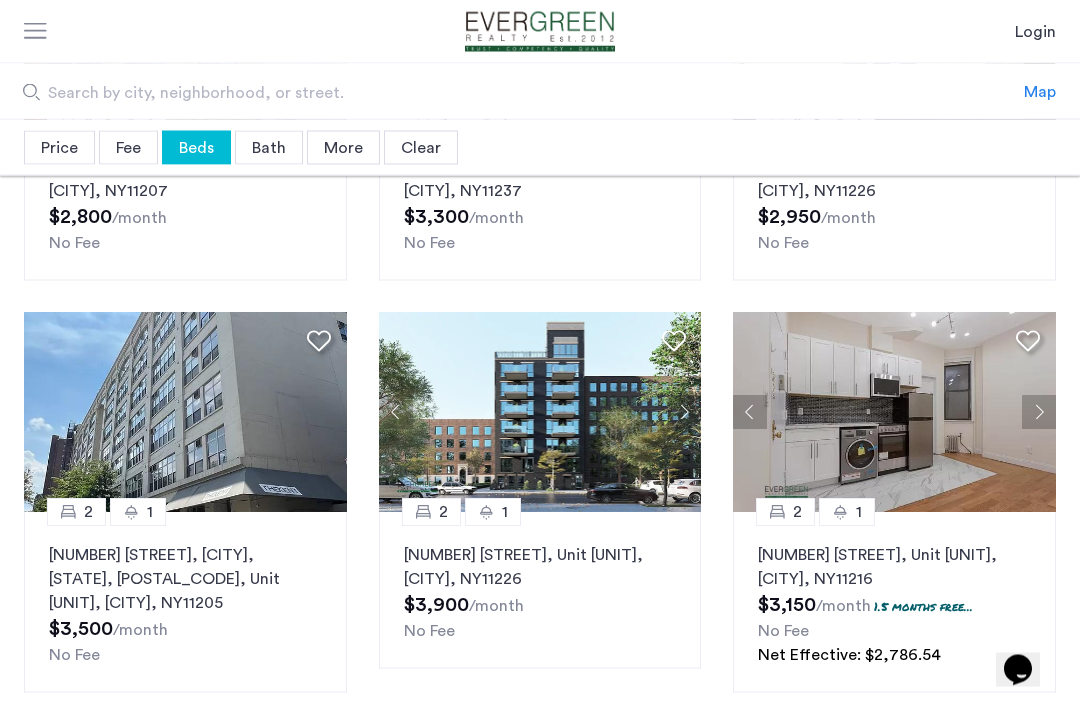 click 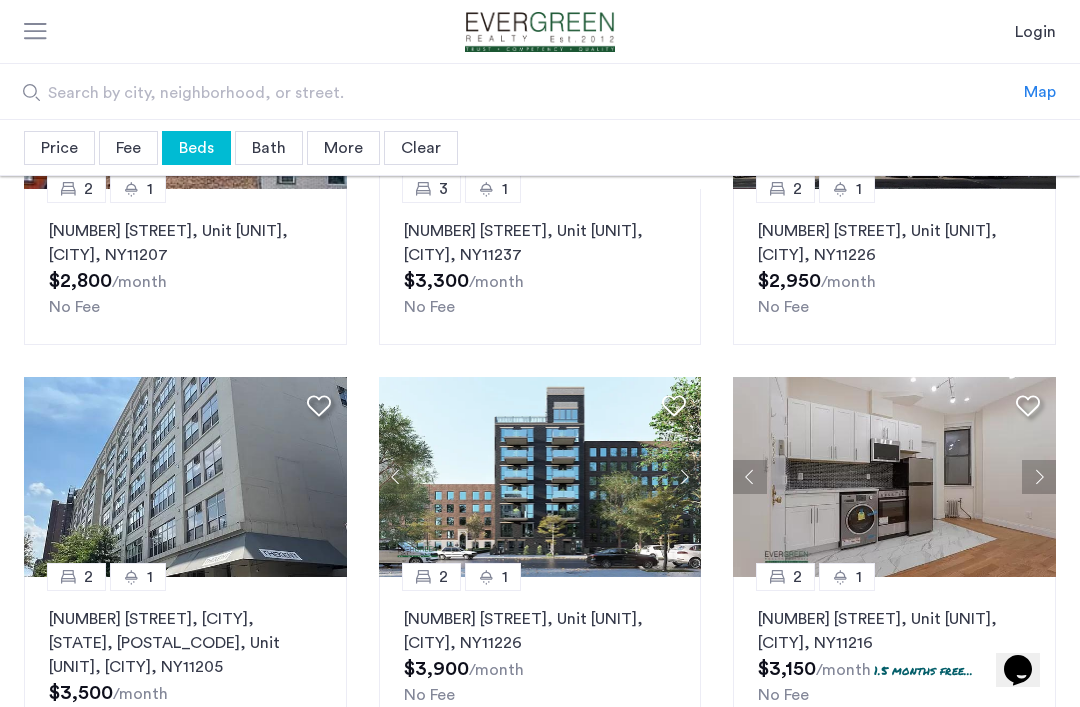 scroll, scrollTop: 1092, scrollLeft: 0, axis: vertical 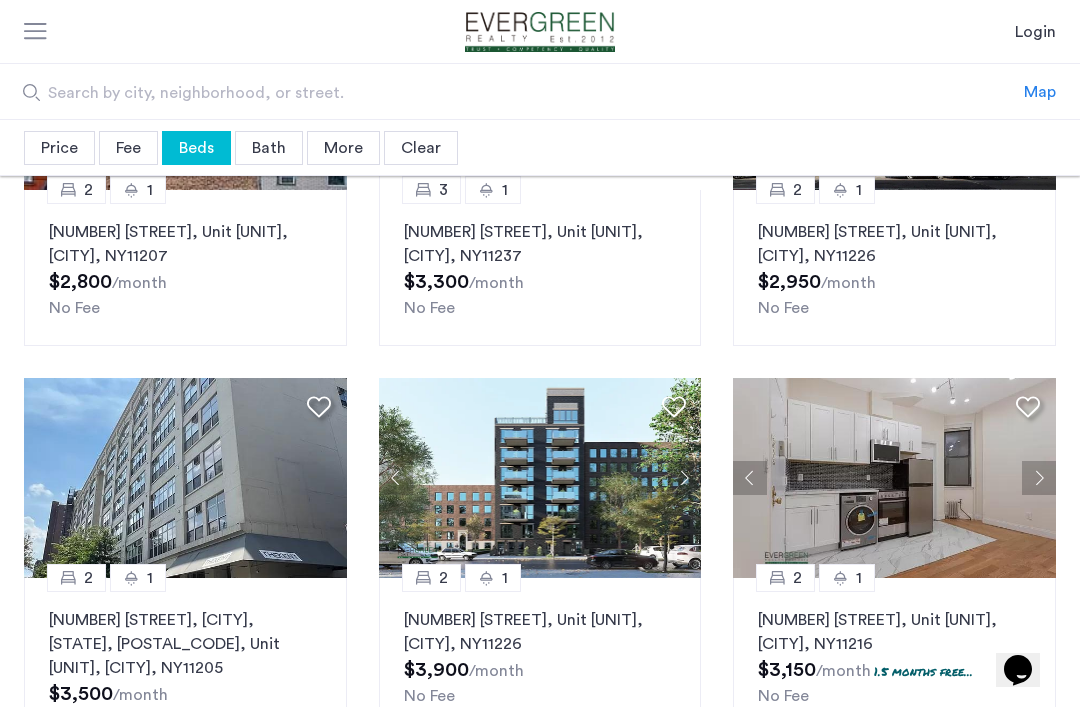 click 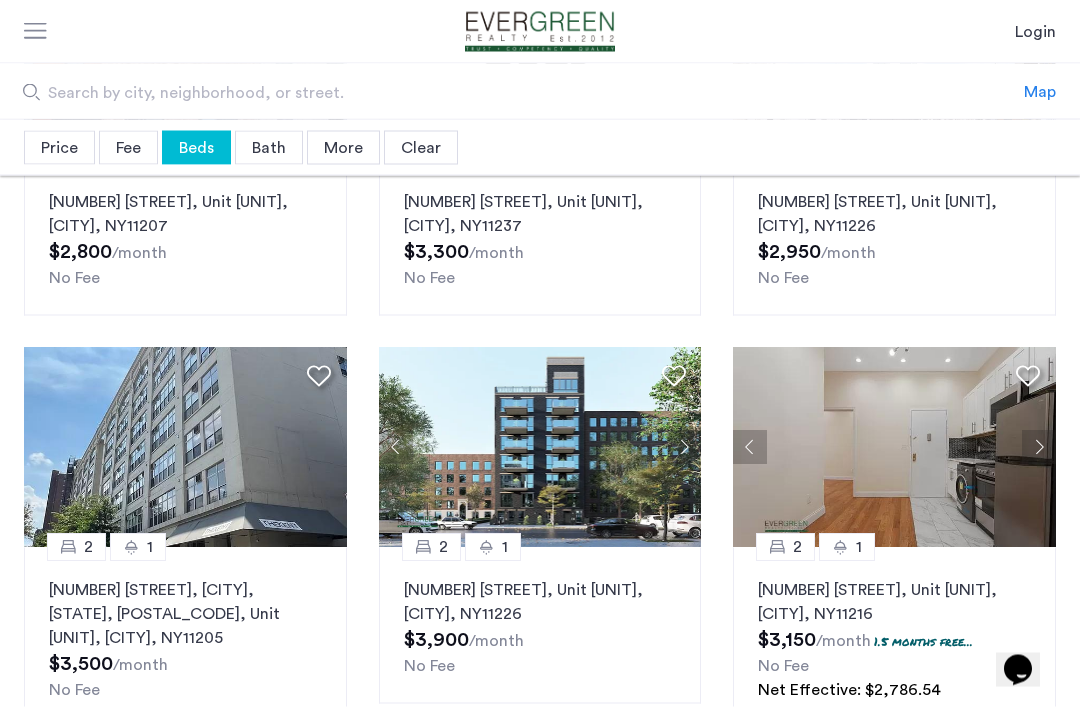 scroll, scrollTop: 1117, scrollLeft: 0, axis: vertical 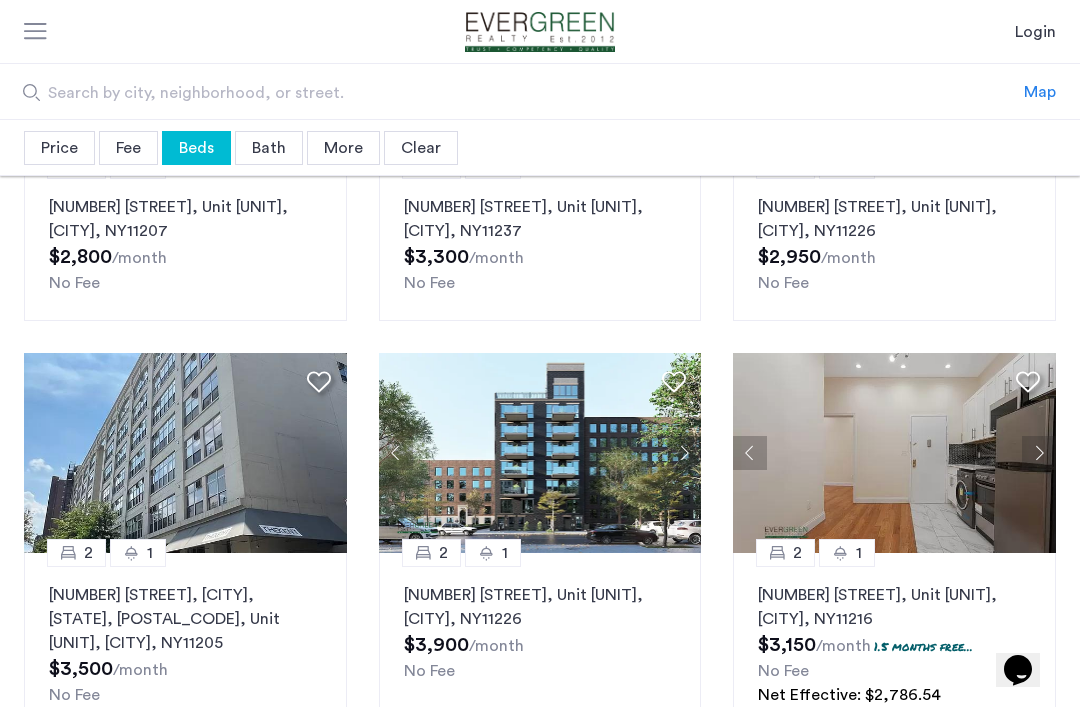 click 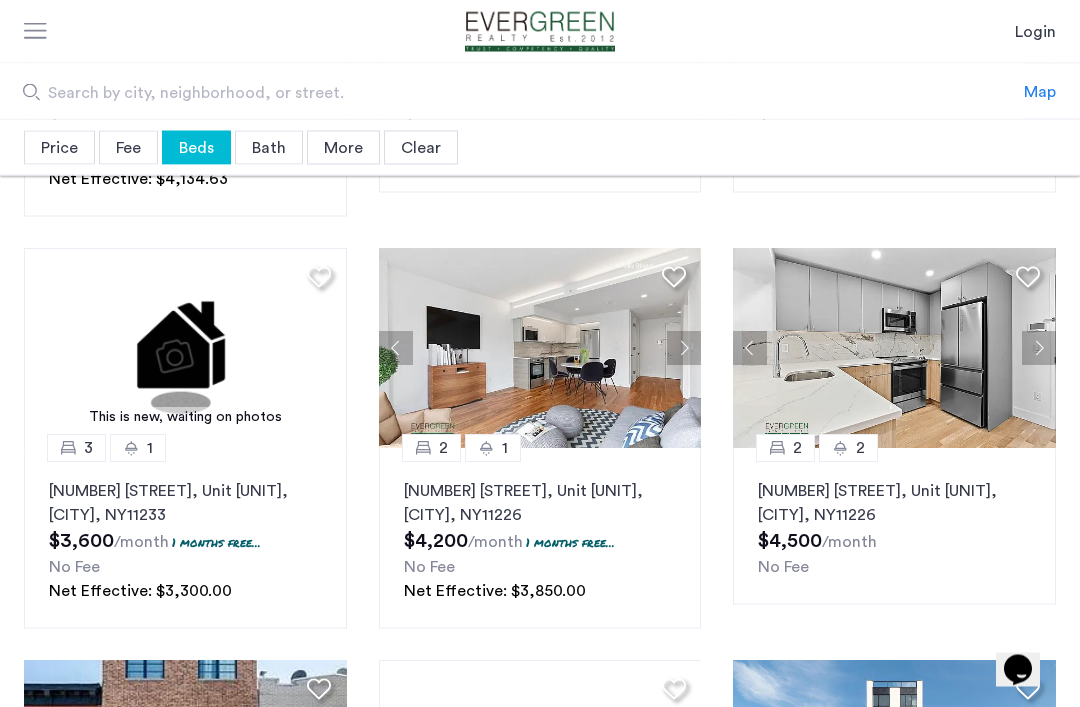 scroll, scrollTop: 422, scrollLeft: 0, axis: vertical 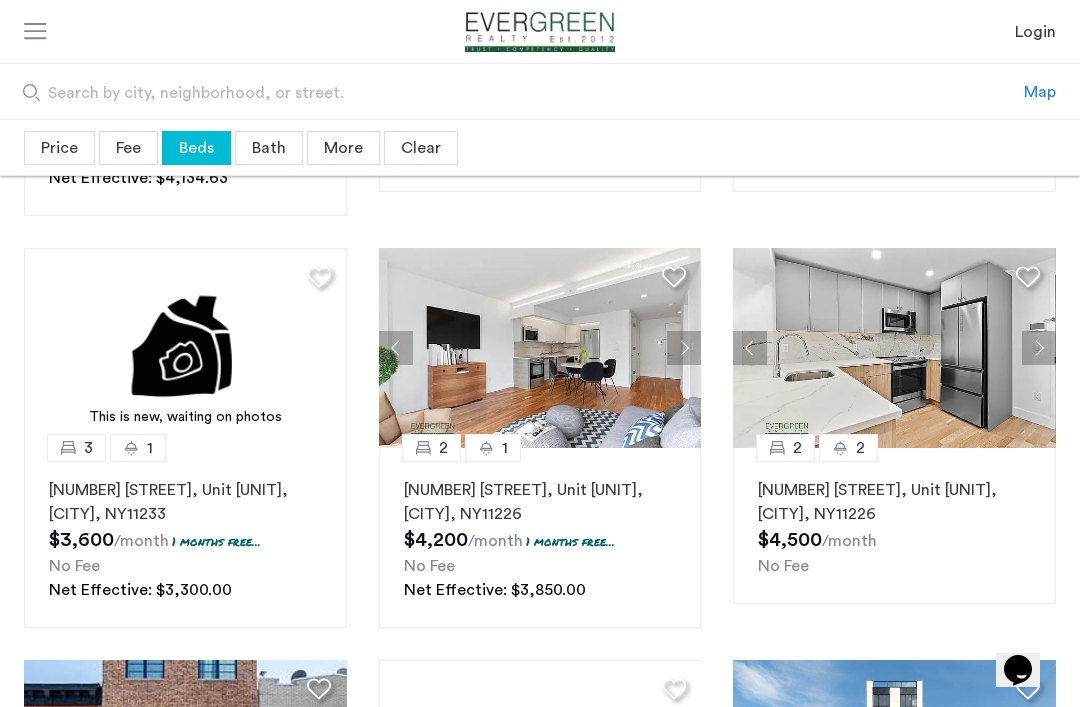 click 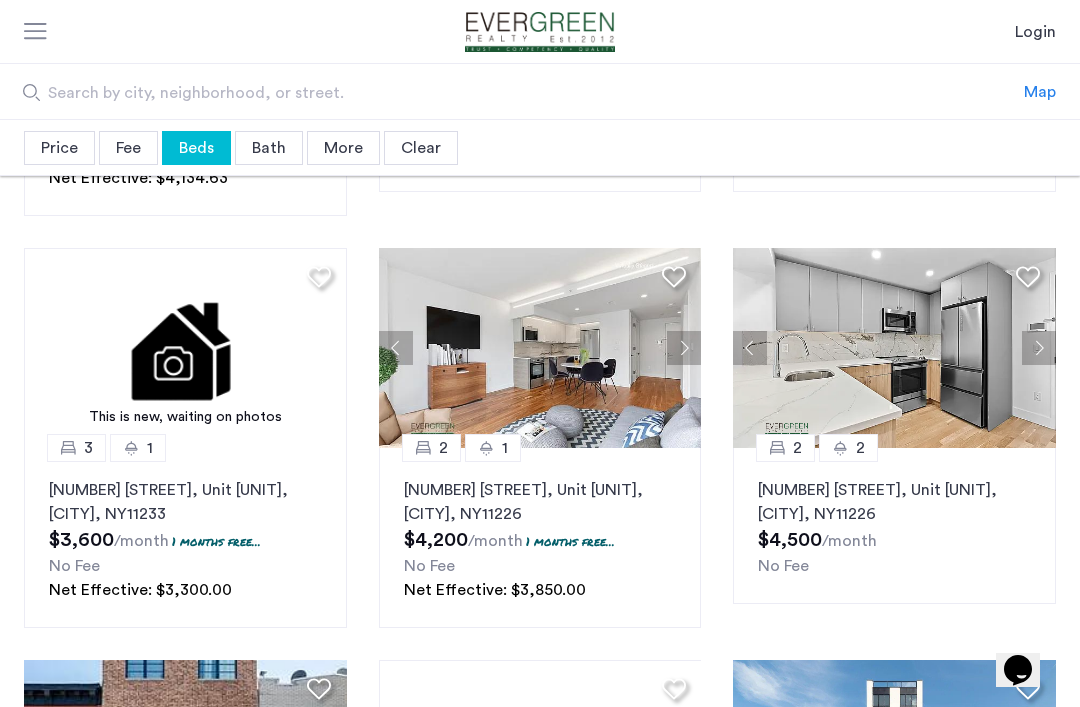 click 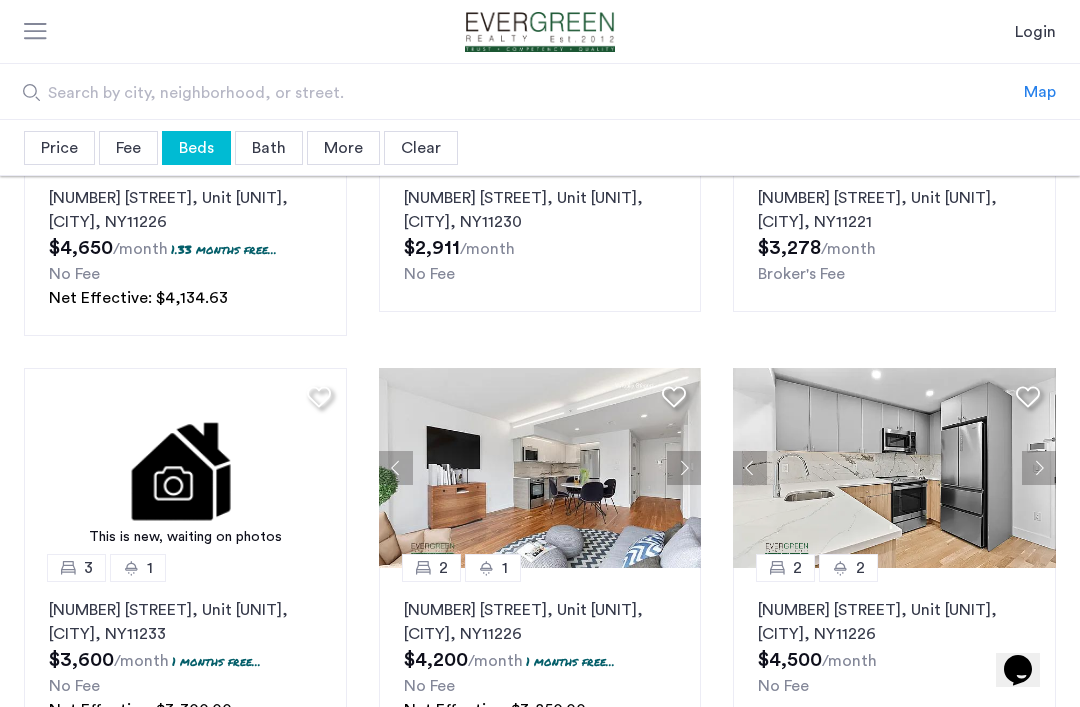scroll, scrollTop: 294, scrollLeft: 0, axis: vertical 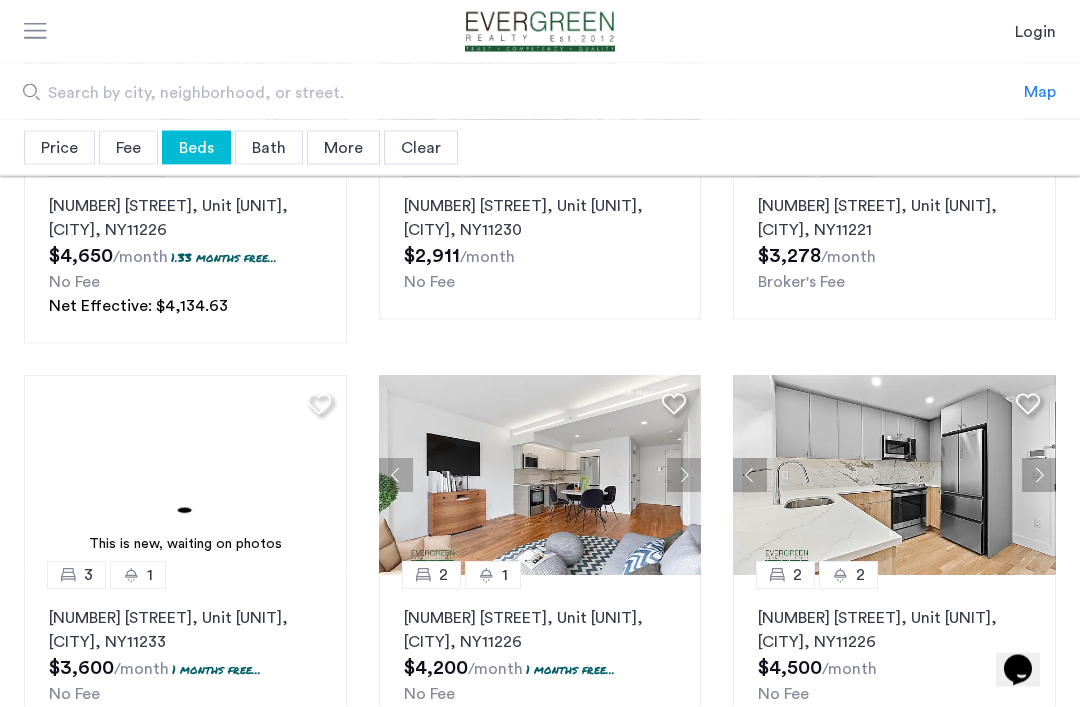 click 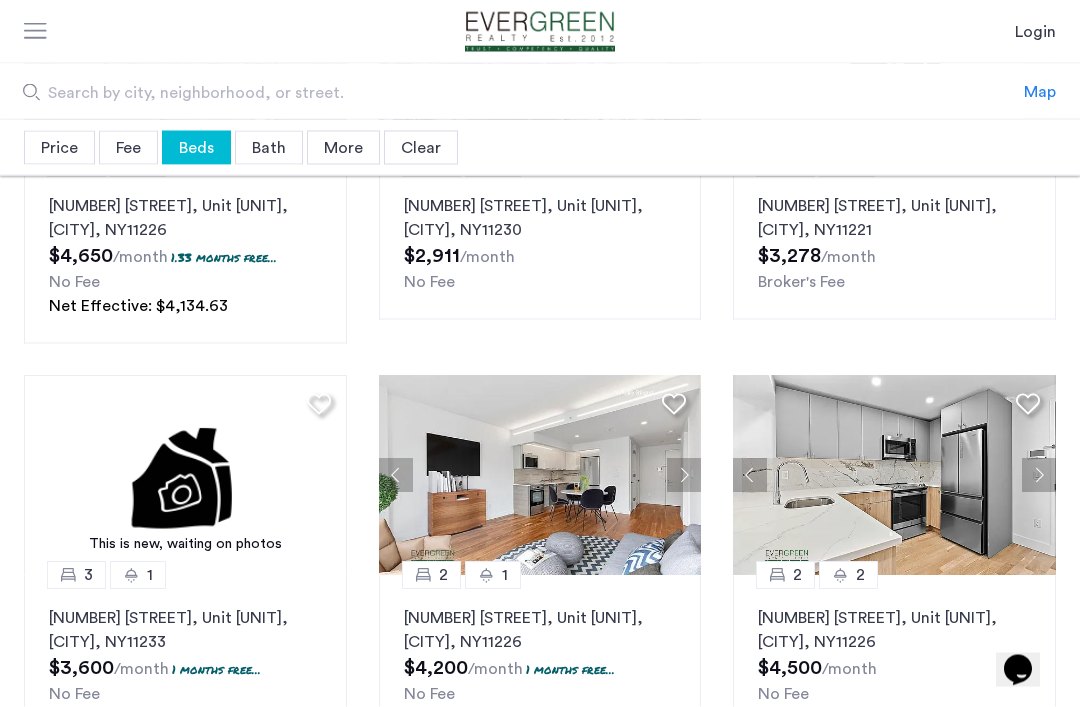 scroll, scrollTop: 295, scrollLeft: 0, axis: vertical 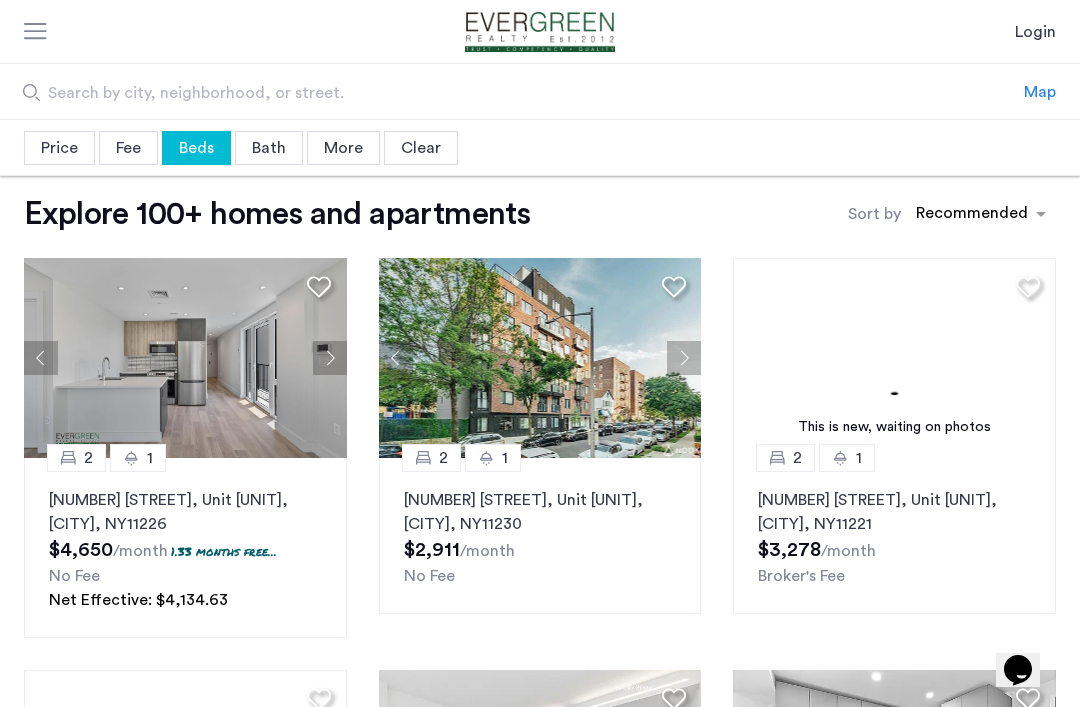 click 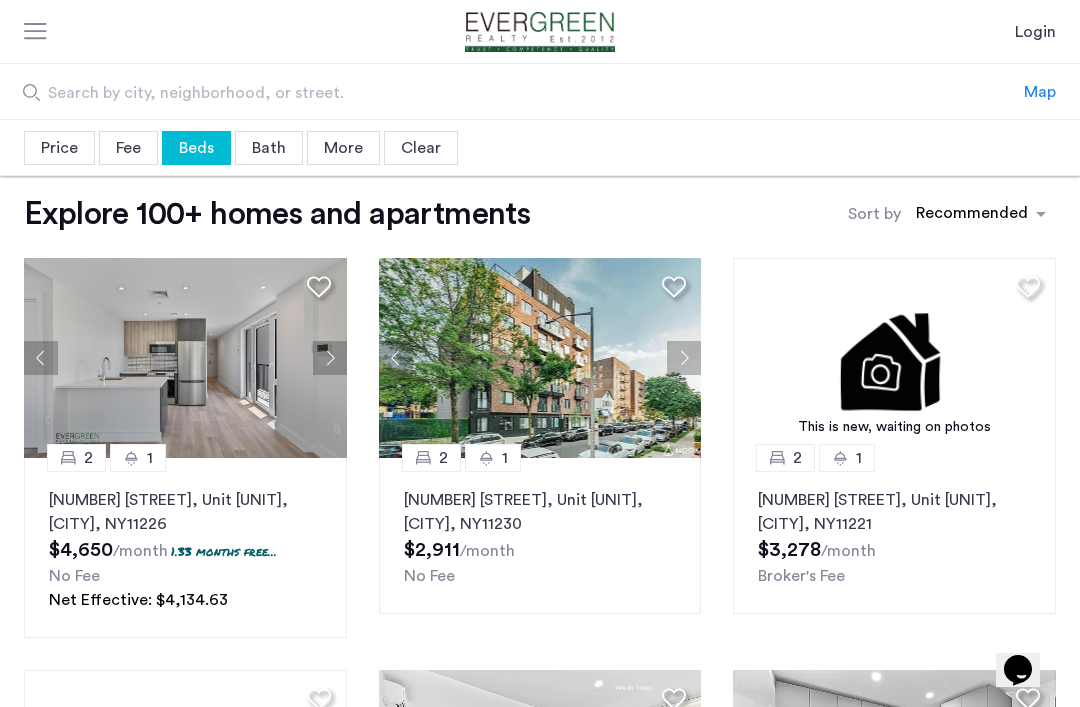 click on "2 1 40 Malcolm X Boulevard, Unit 3B, Brooklyn , NY  11221  $3,278  /month Broker's Fee" 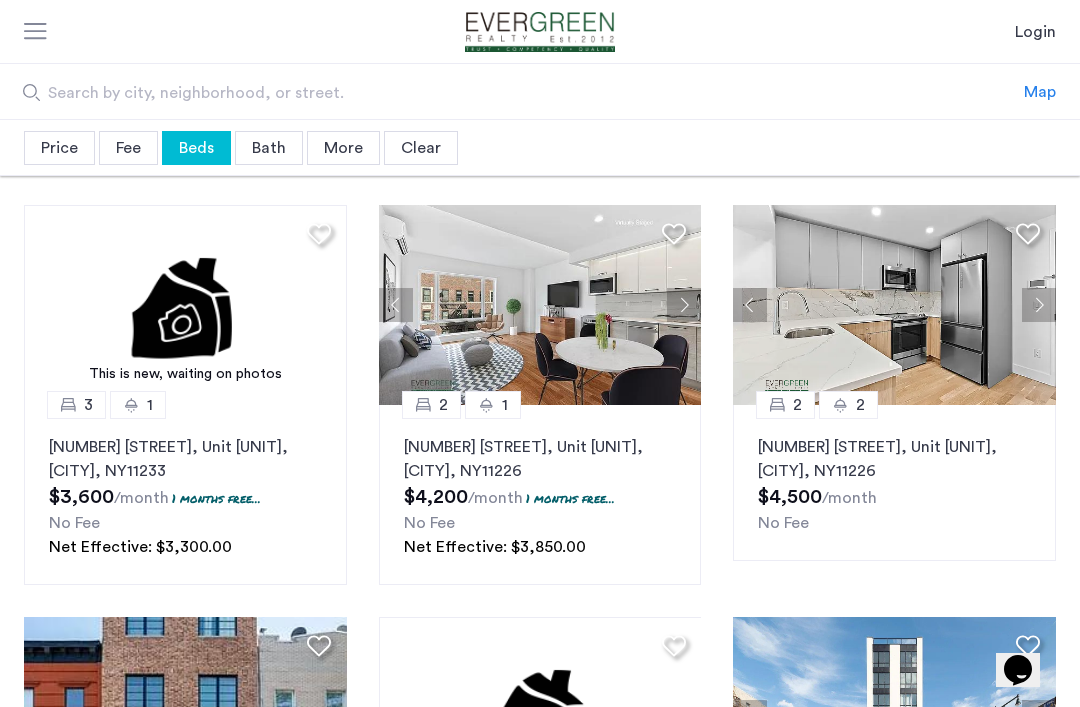 scroll, scrollTop: 450, scrollLeft: 0, axis: vertical 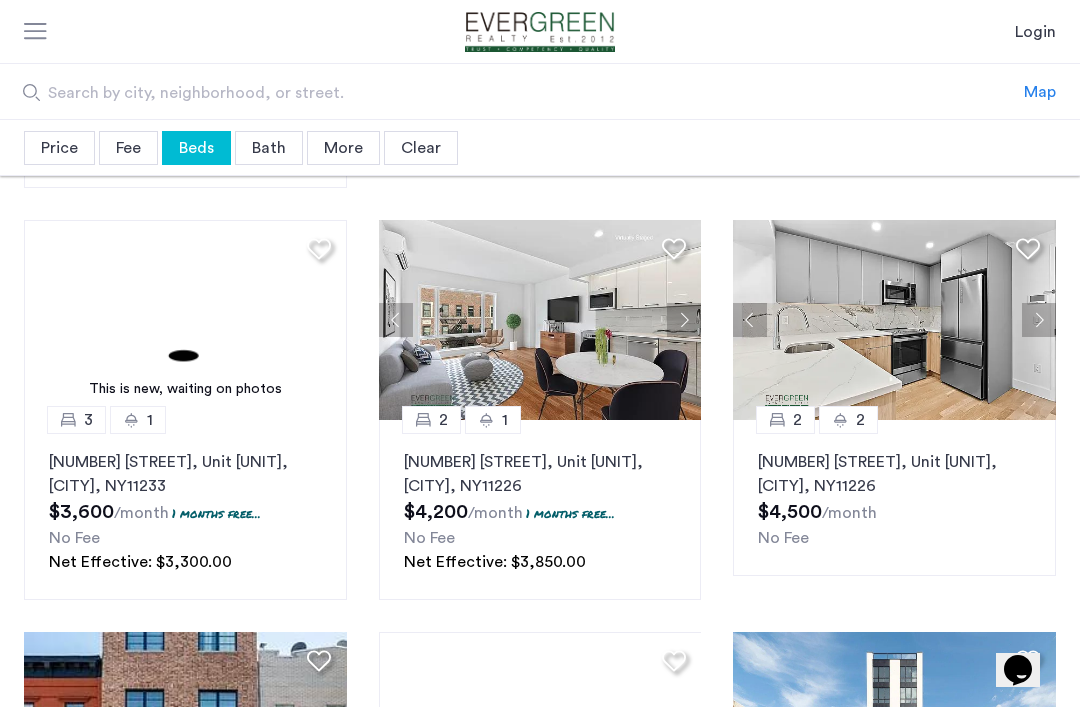 click 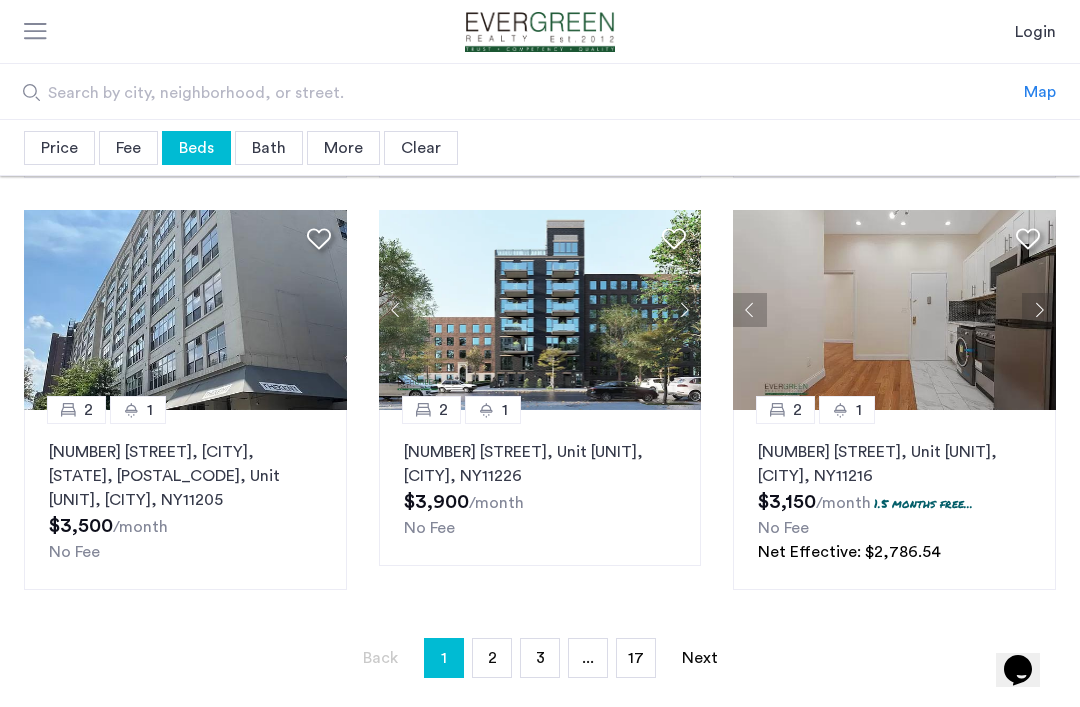 scroll, scrollTop: 1258, scrollLeft: 0, axis: vertical 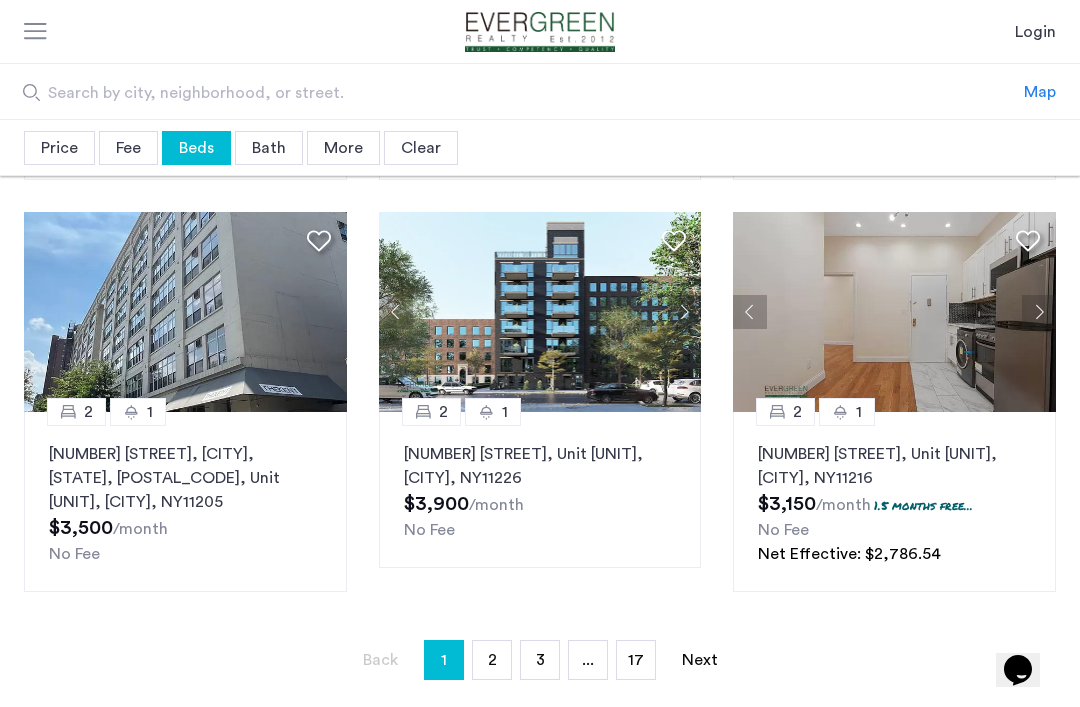 click 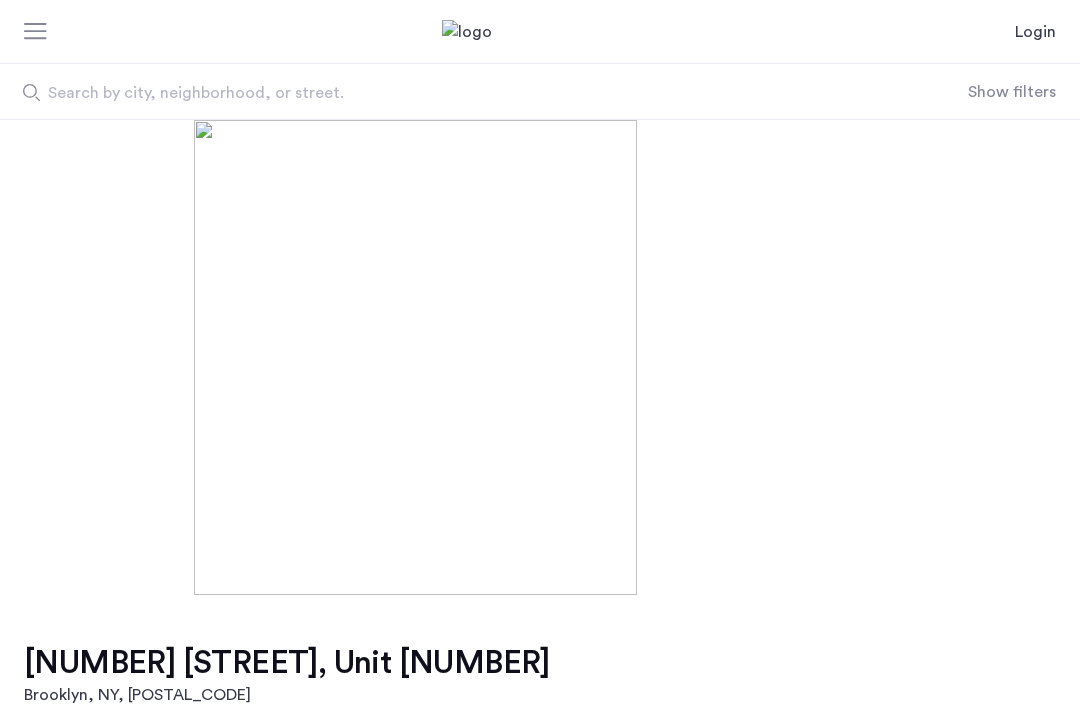 scroll, scrollTop: 0, scrollLeft: 0, axis: both 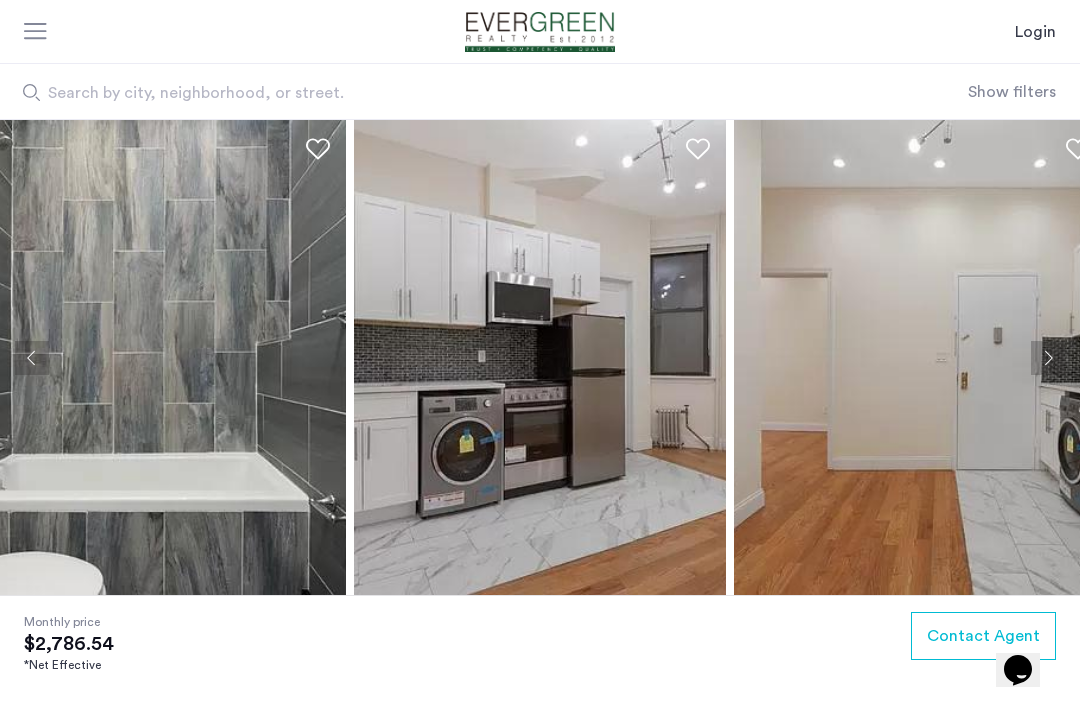 click 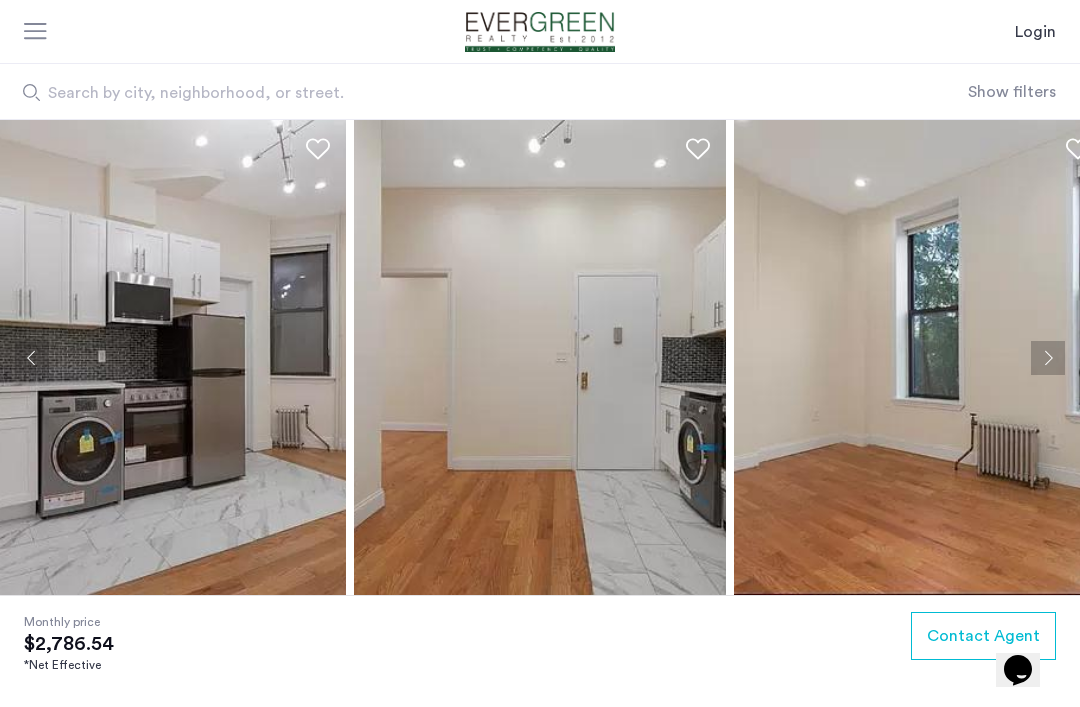 click 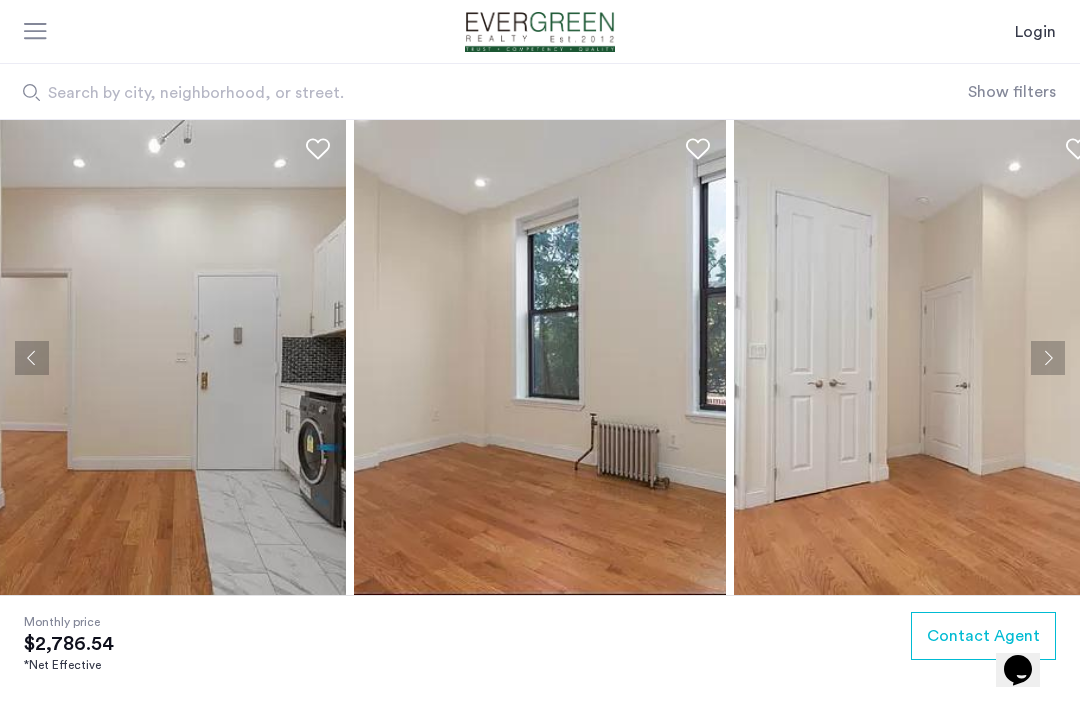 click 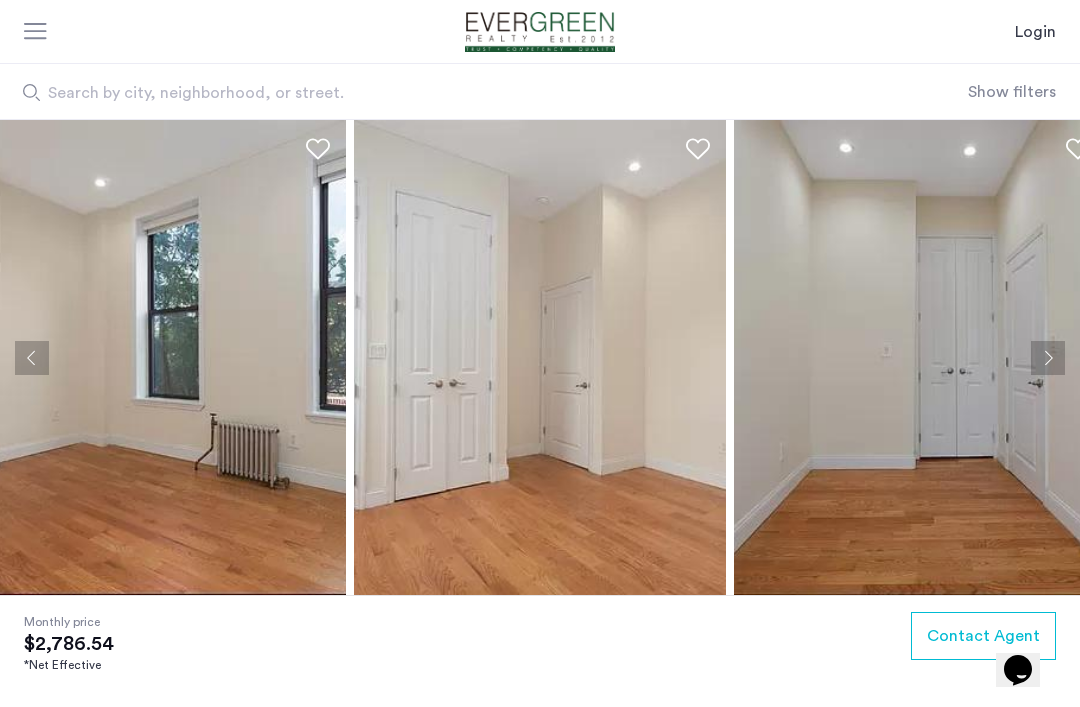 click 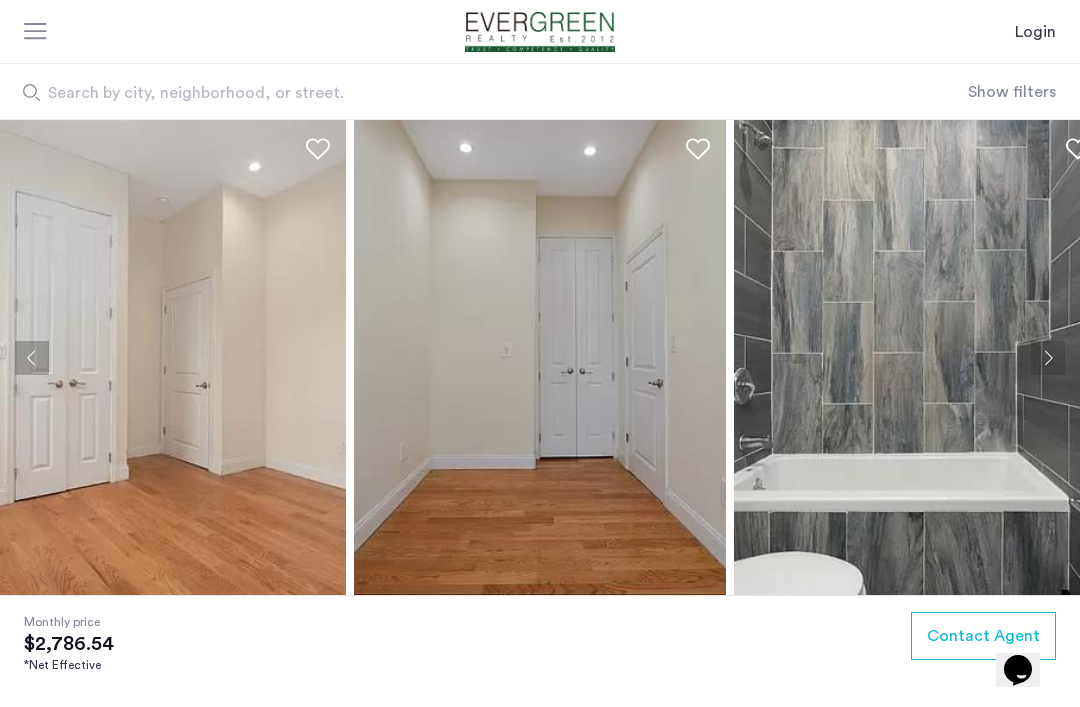 click 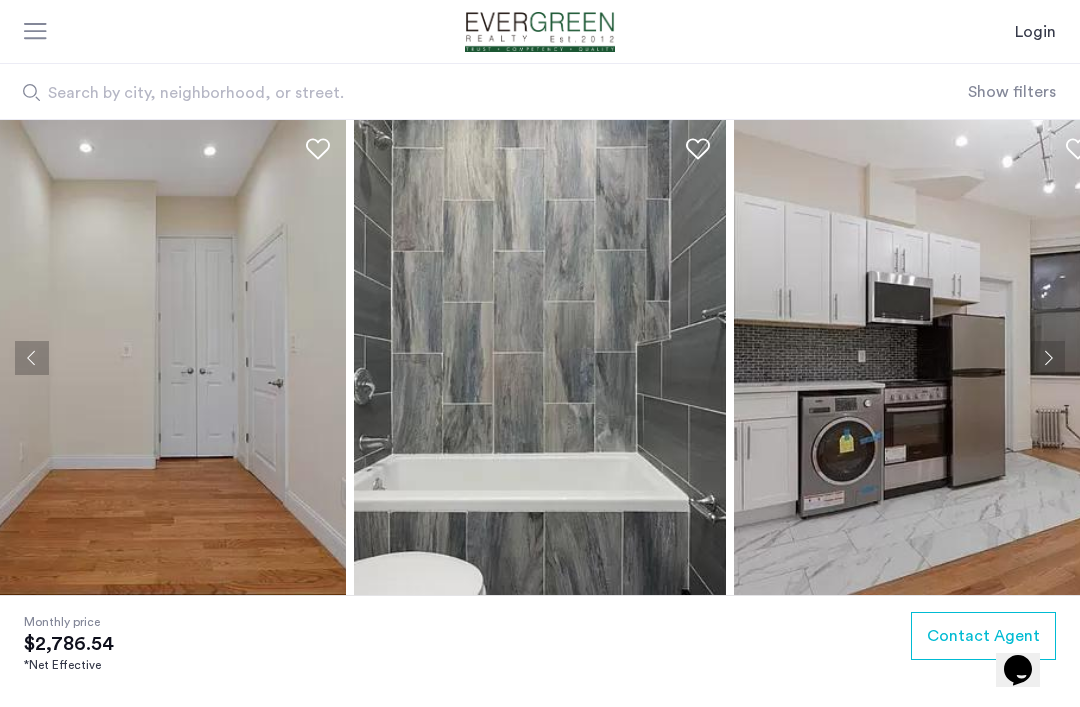 click 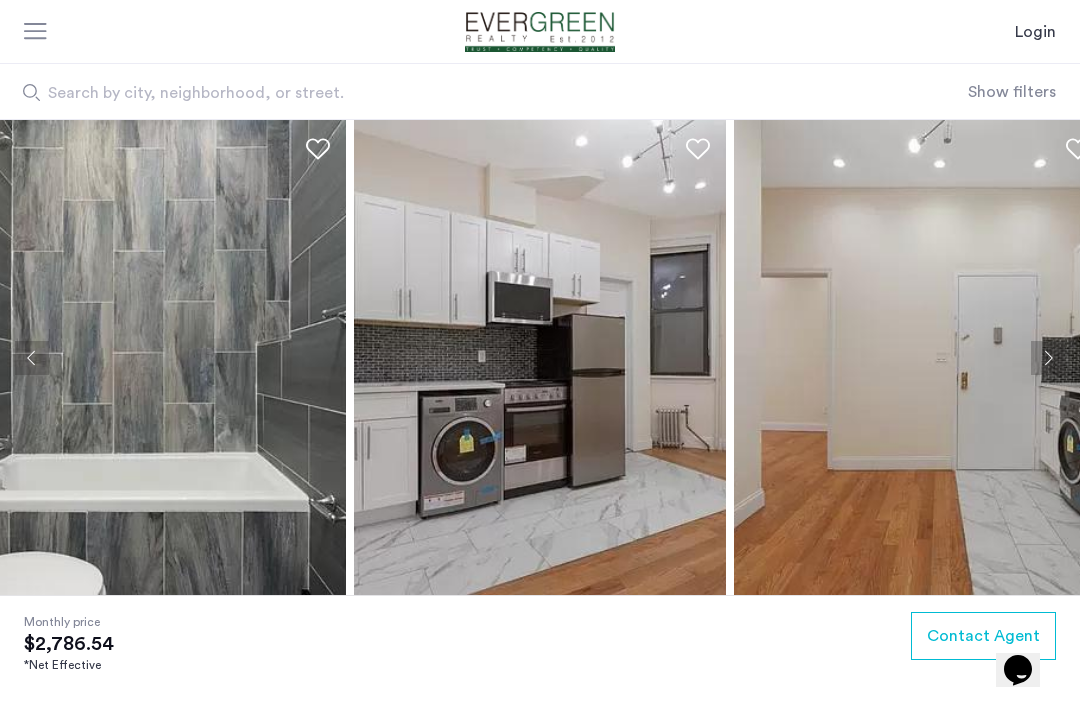 click 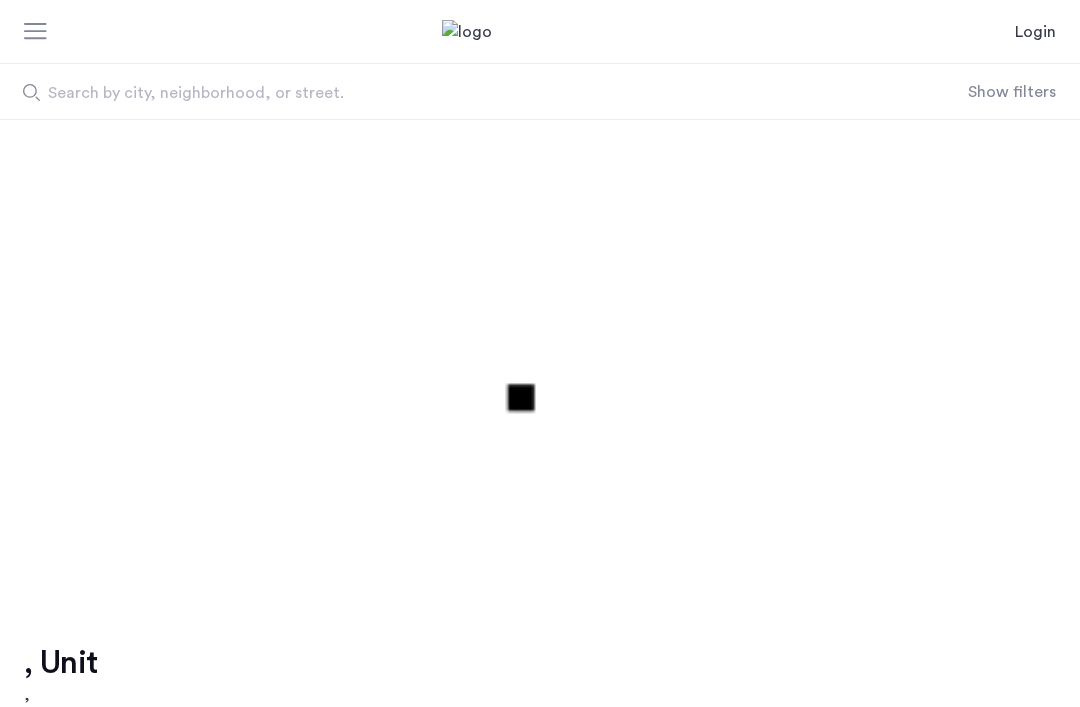 scroll, scrollTop: 0, scrollLeft: 0, axis: both 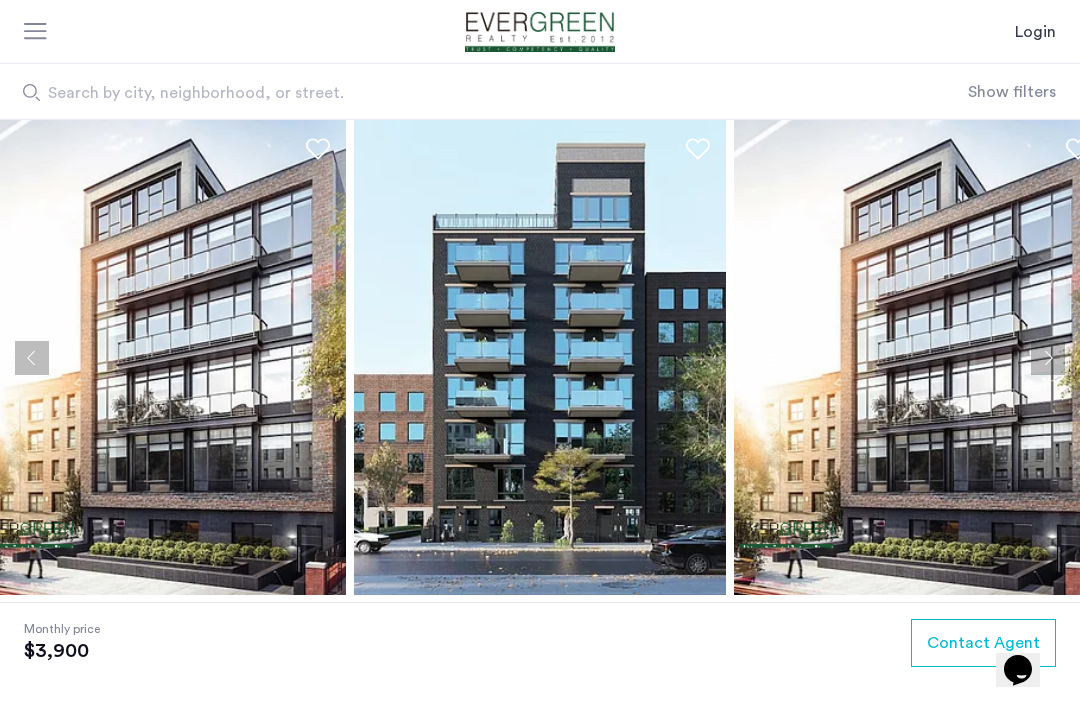 click 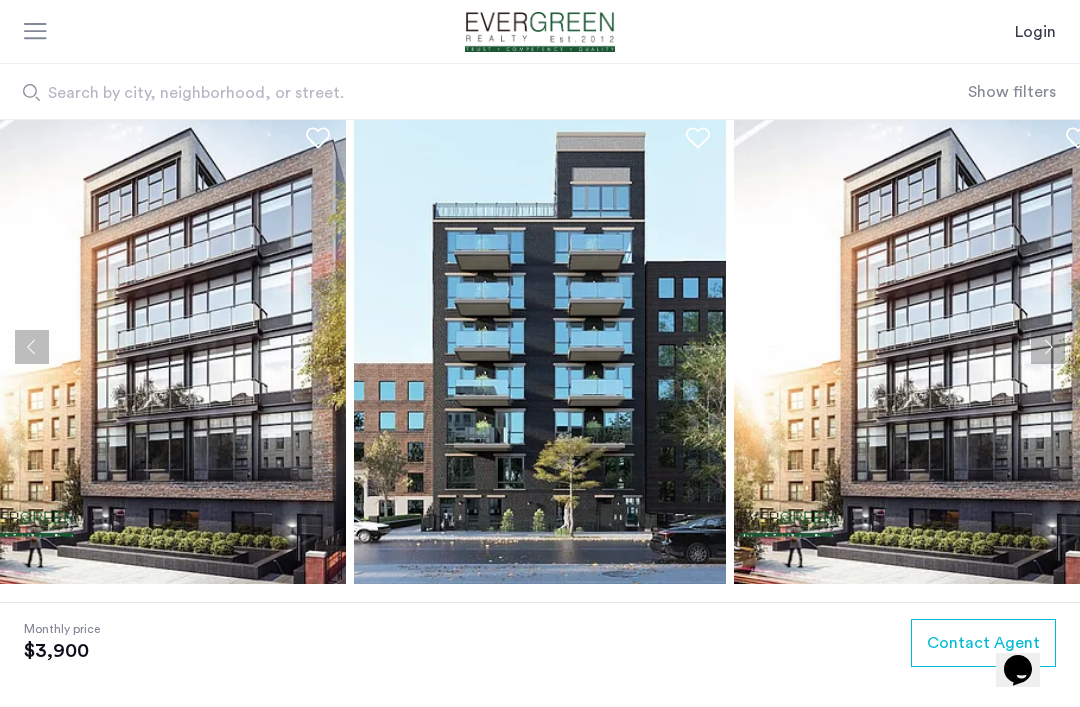 scroll, scrollTop: 12, scrollLeft: 0, axis: vertical 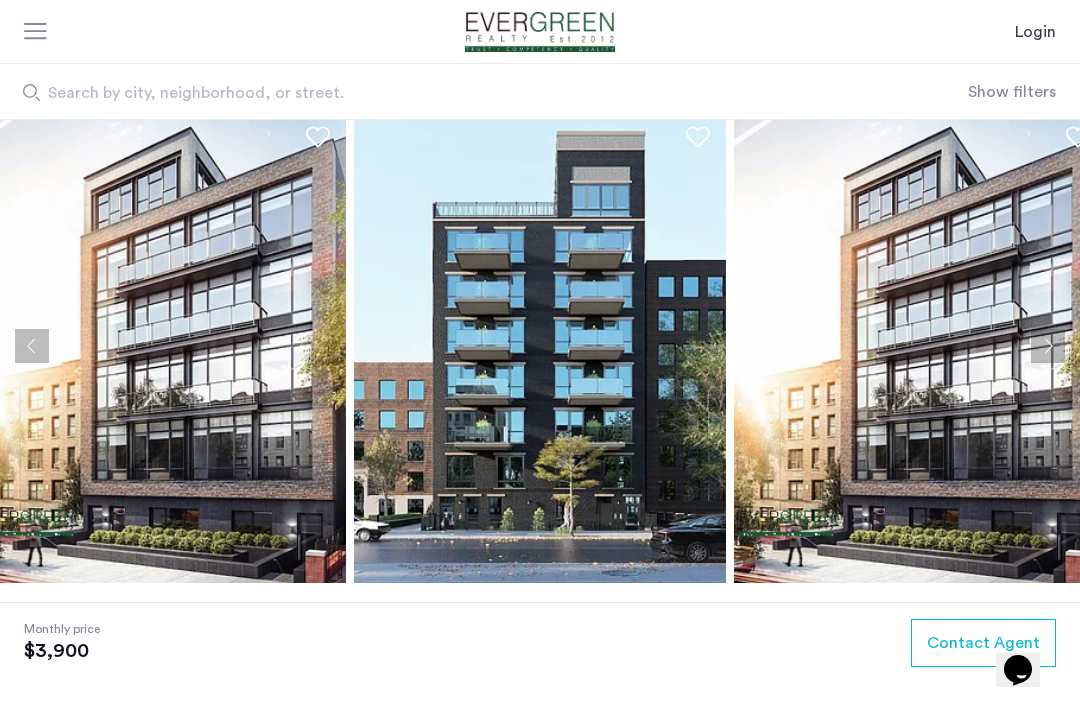 click 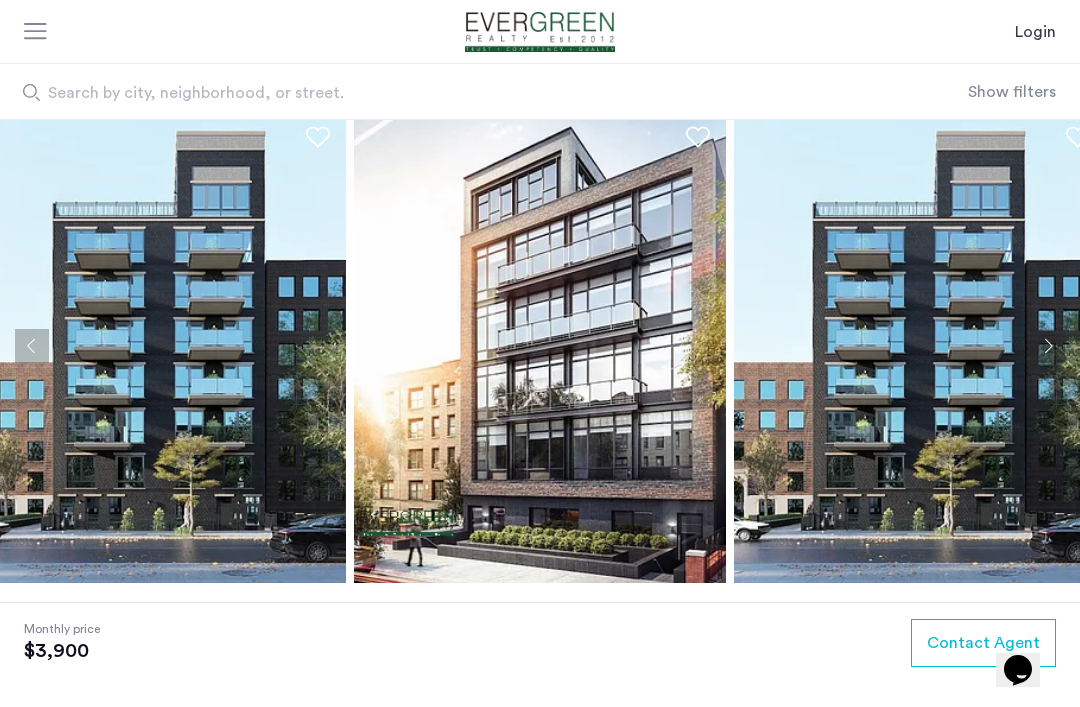 scroll, scrollTop: 0, scrollLeft: 0, axis: both 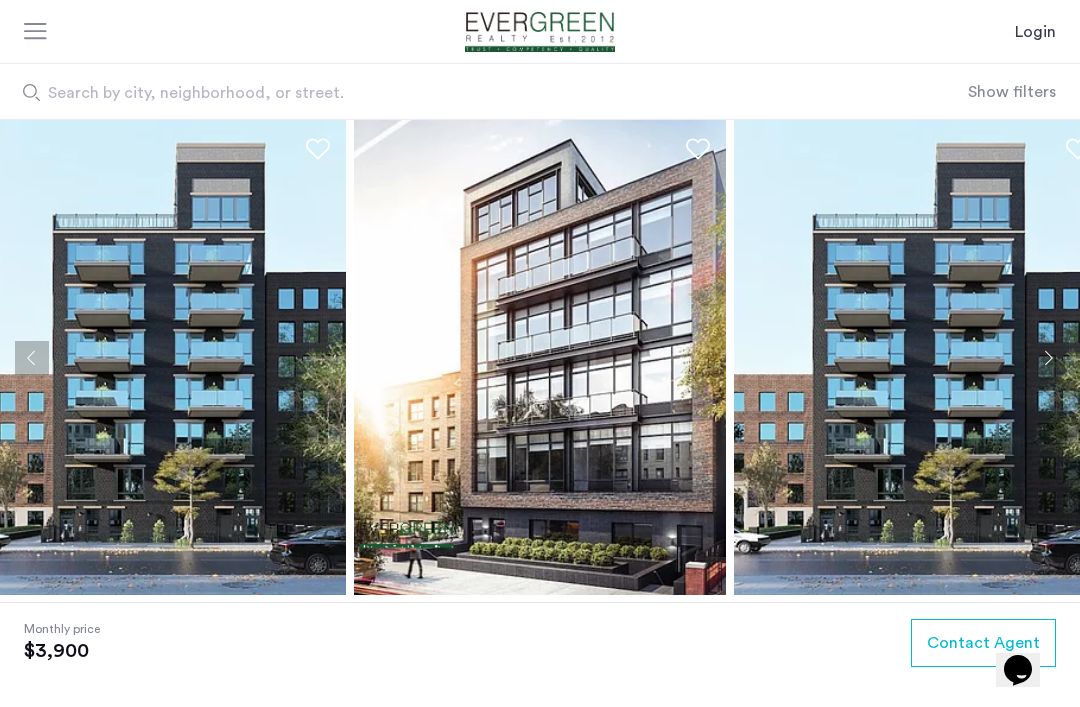 click 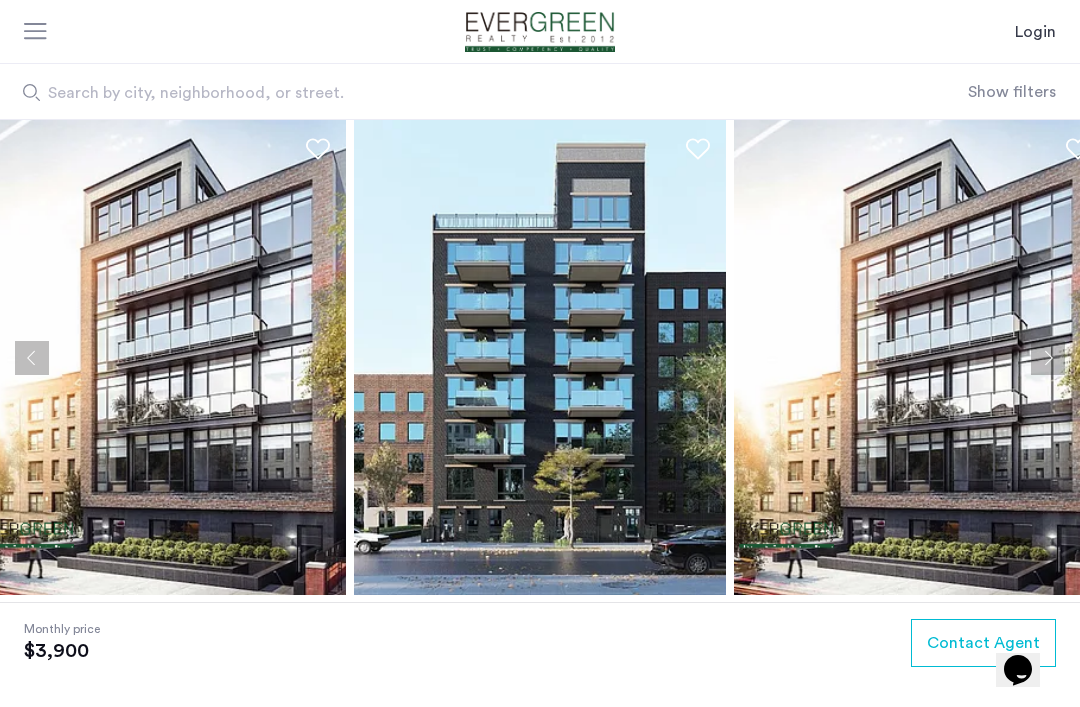 click 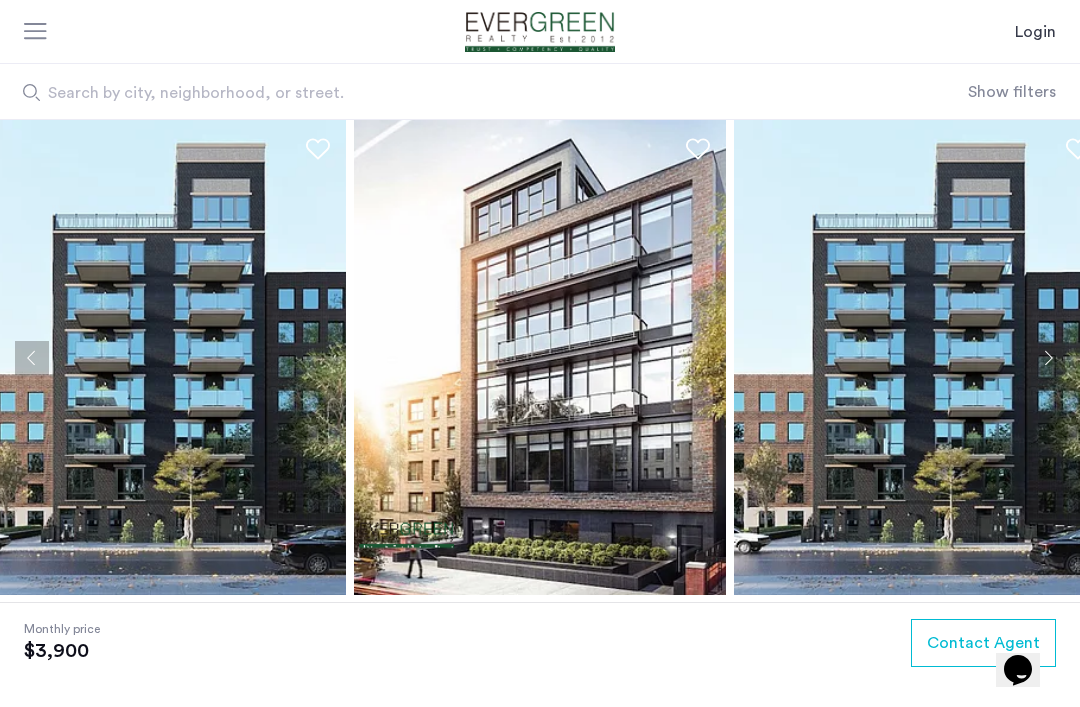 click 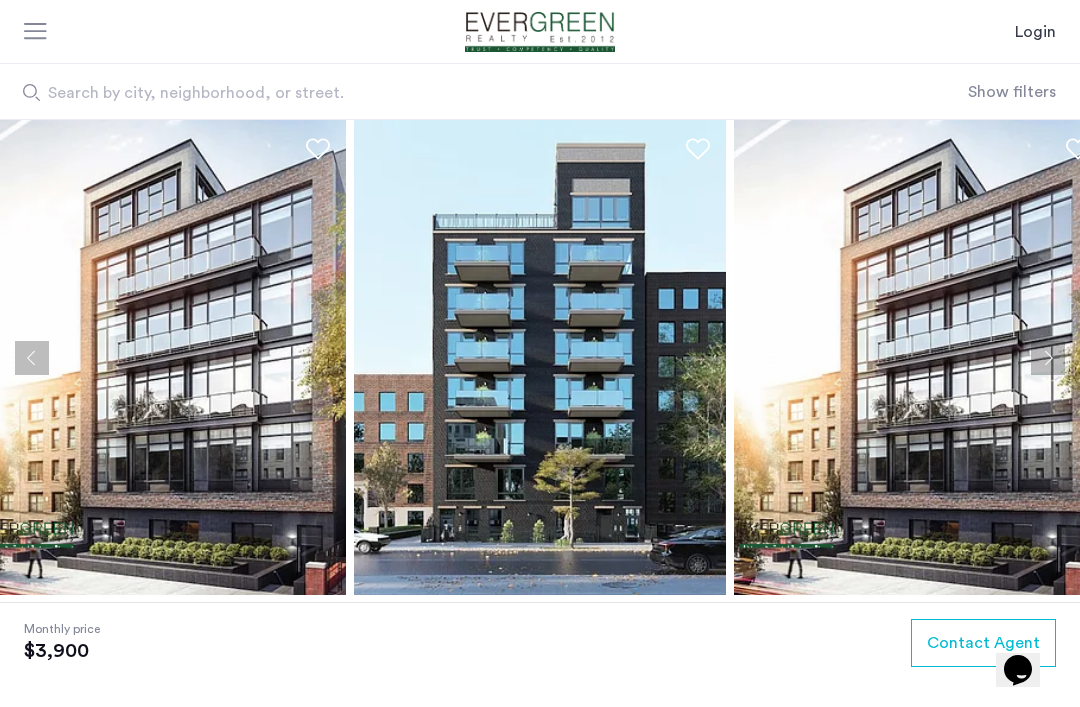 click 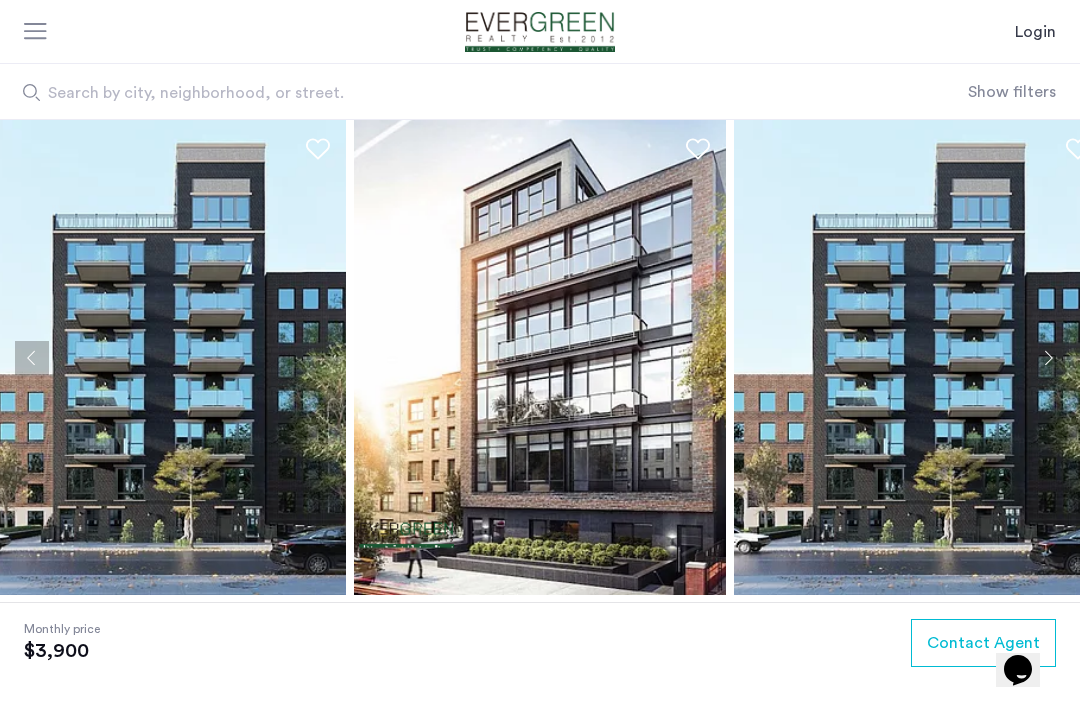 click 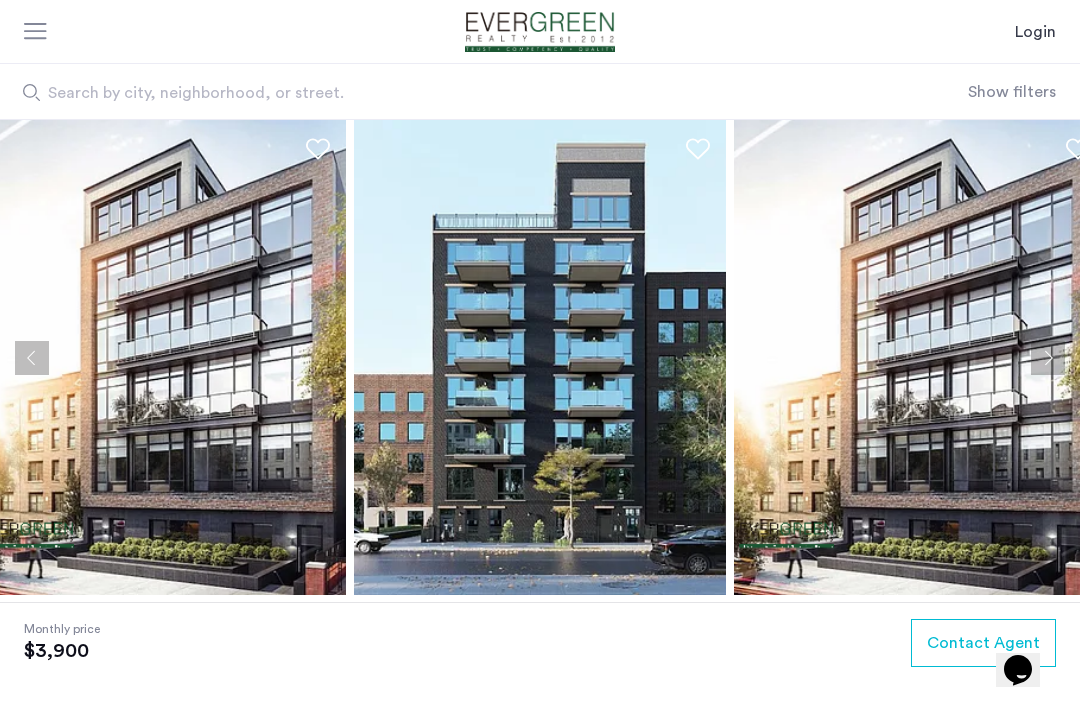 click 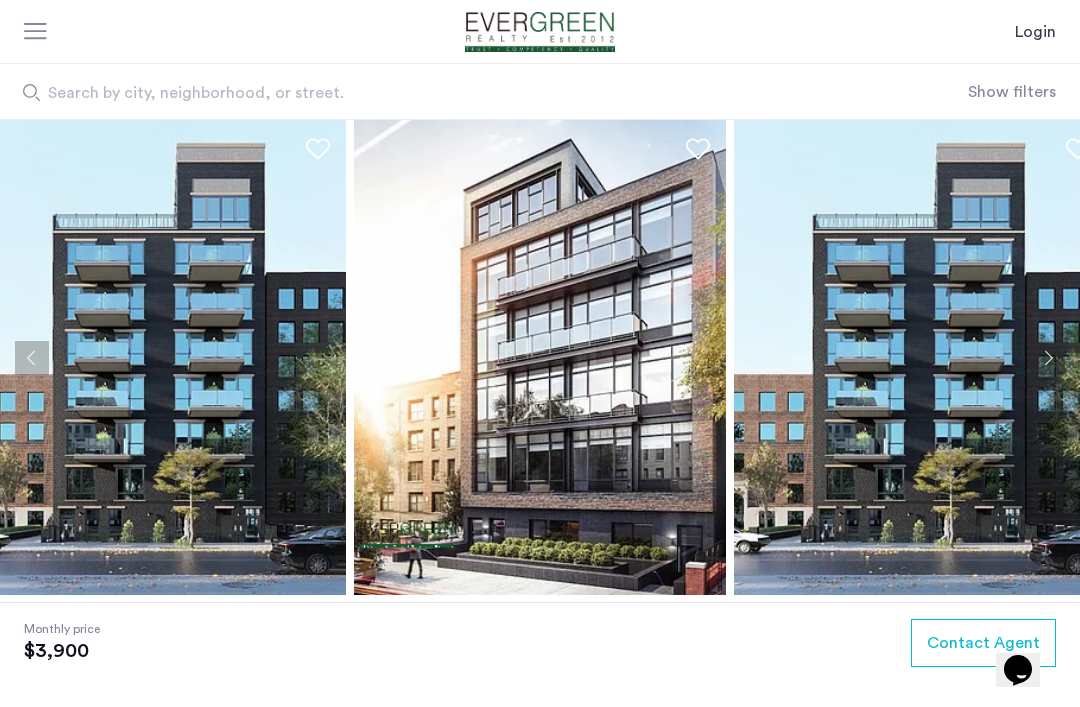 click 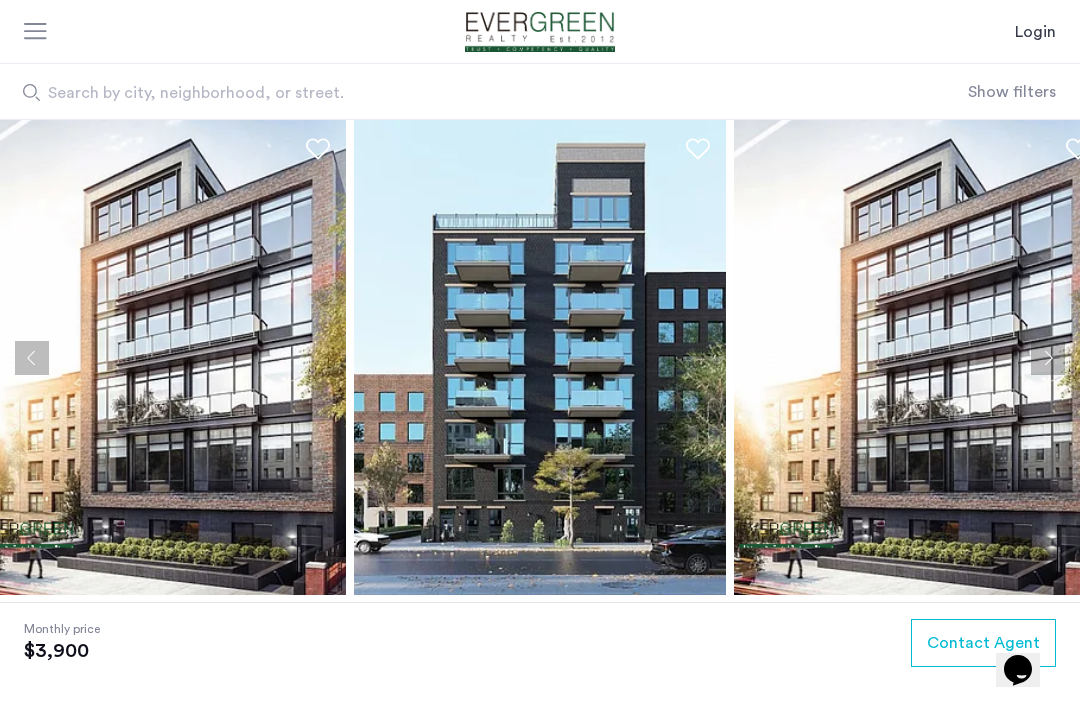 click 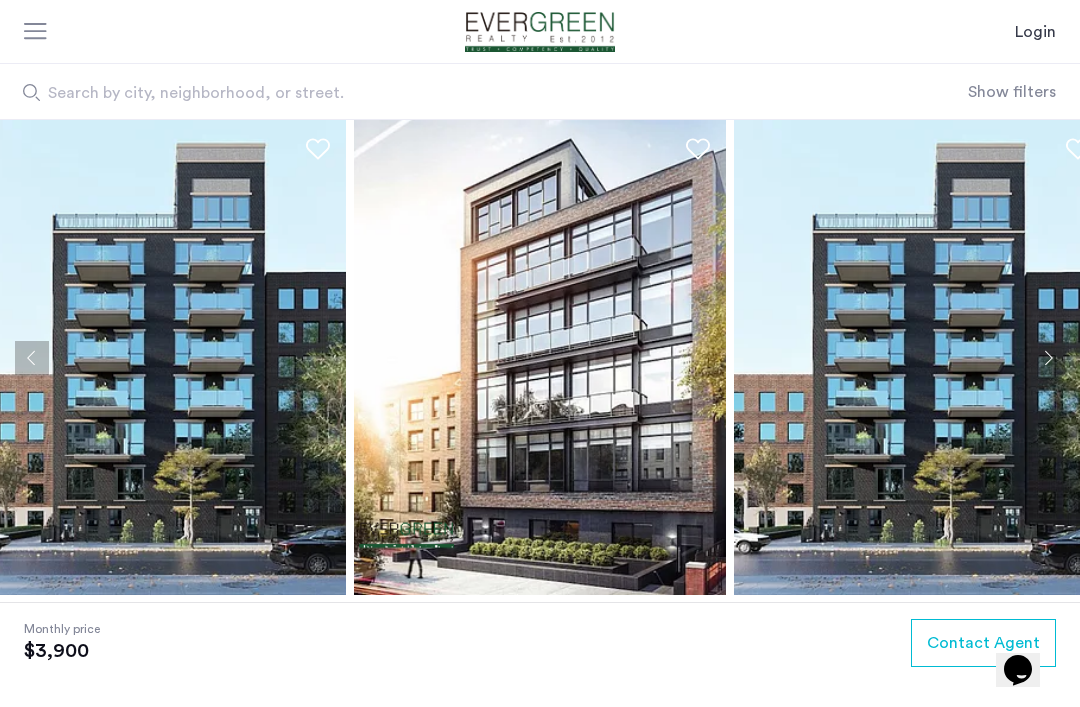 click 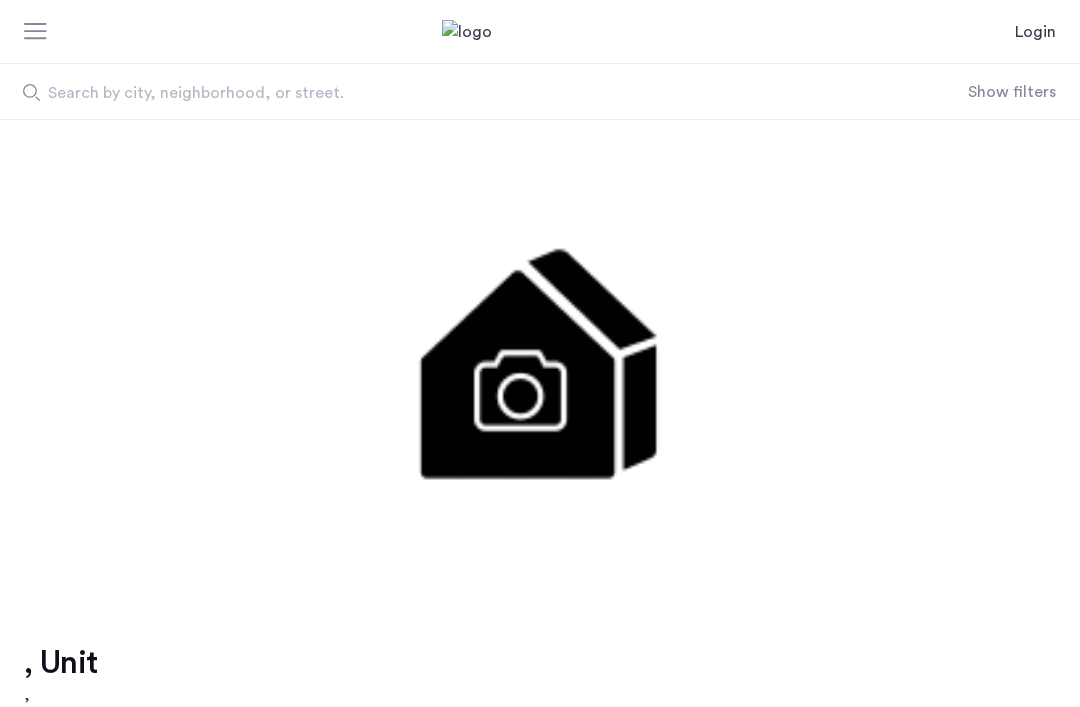 scroll, scrollTop: 0, scrollLeft: 0, axis: both 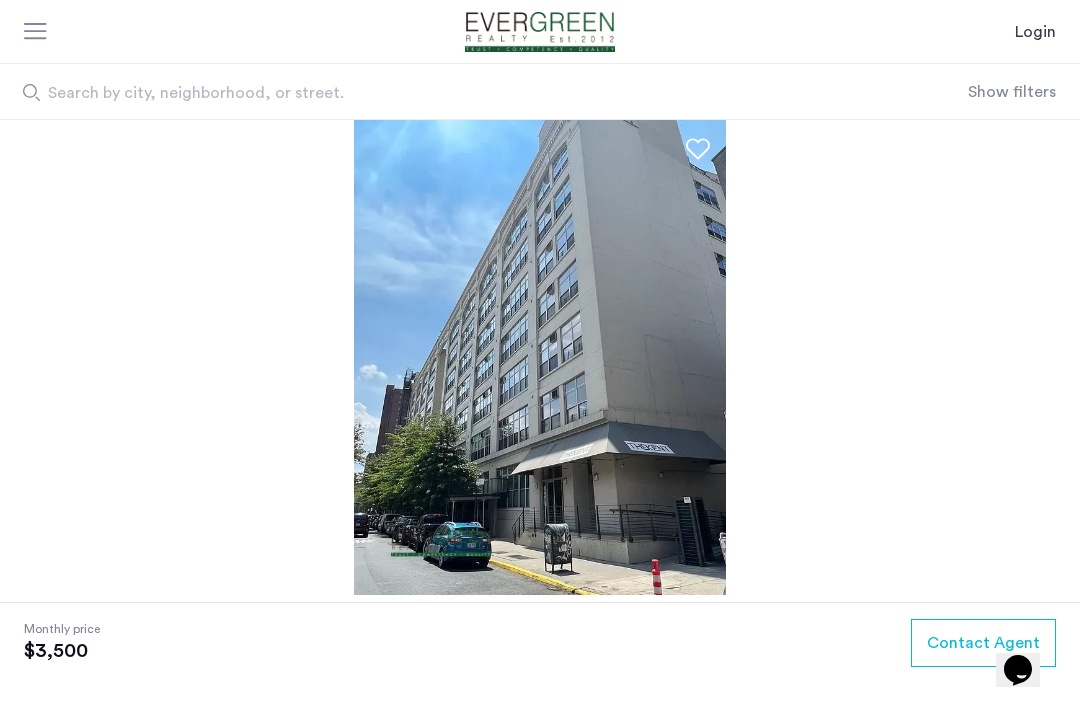 click 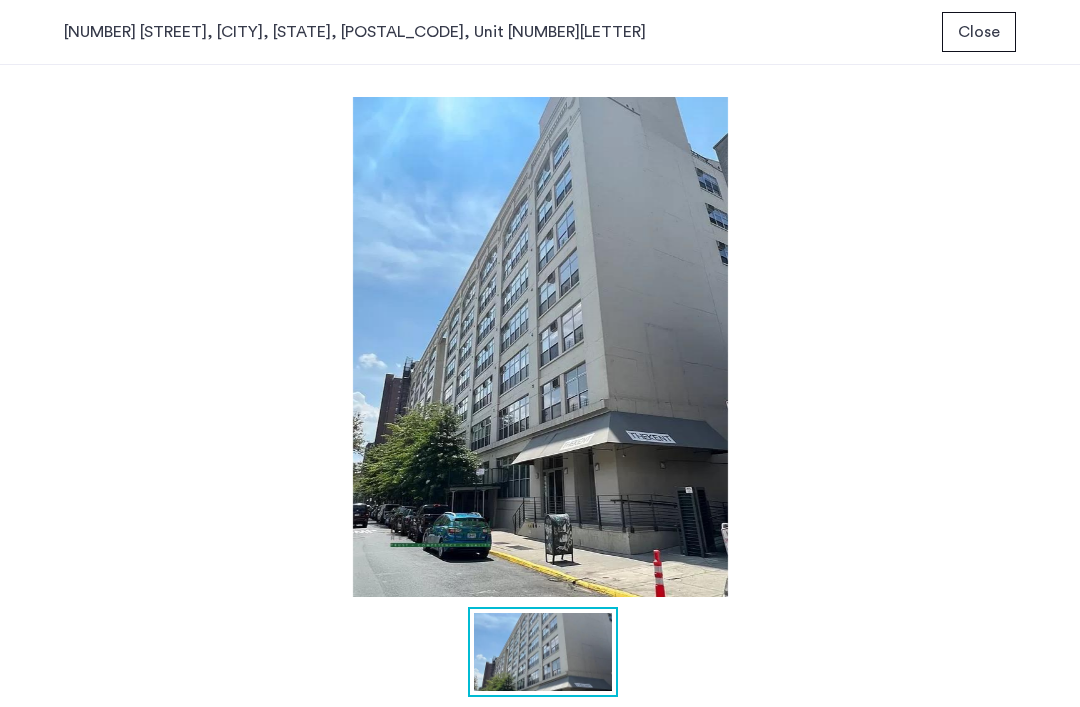 click on "Close" at bounding box center (979, 32) 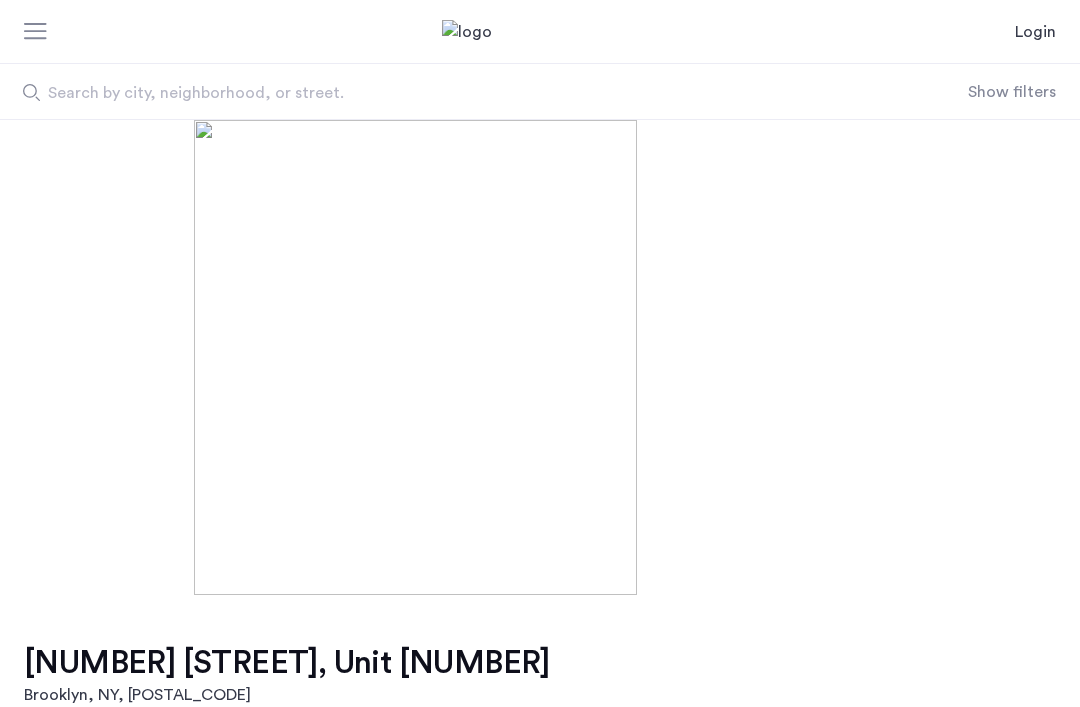 scroll, scrollTop: 0, scrollLeft: 0, axis: both 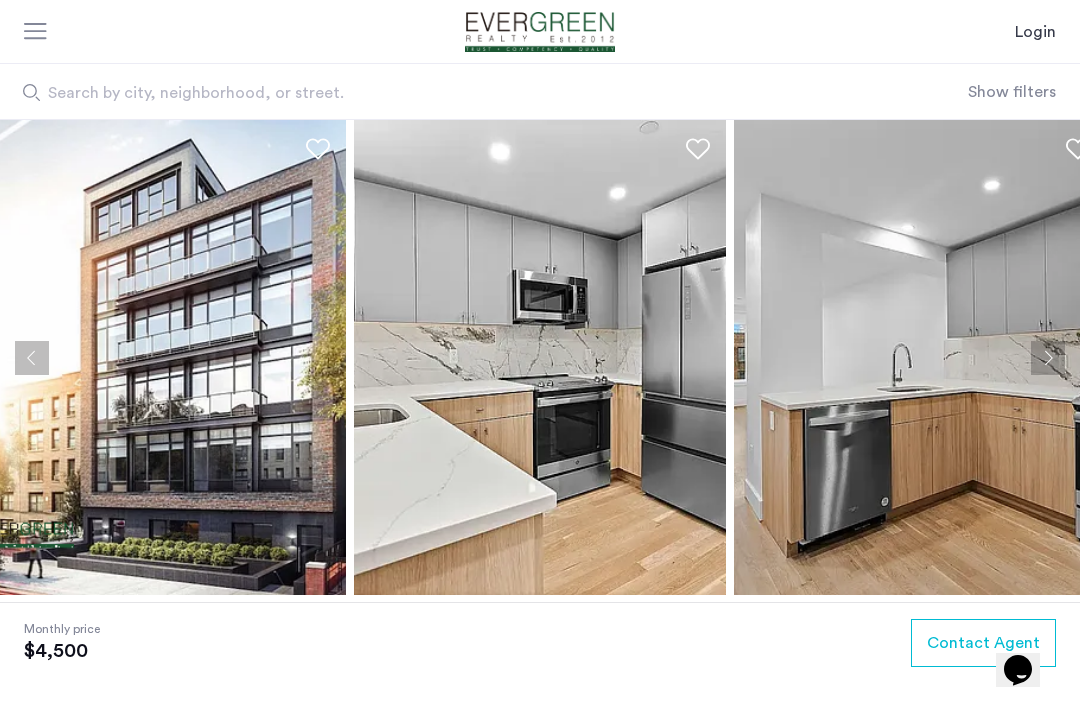 click 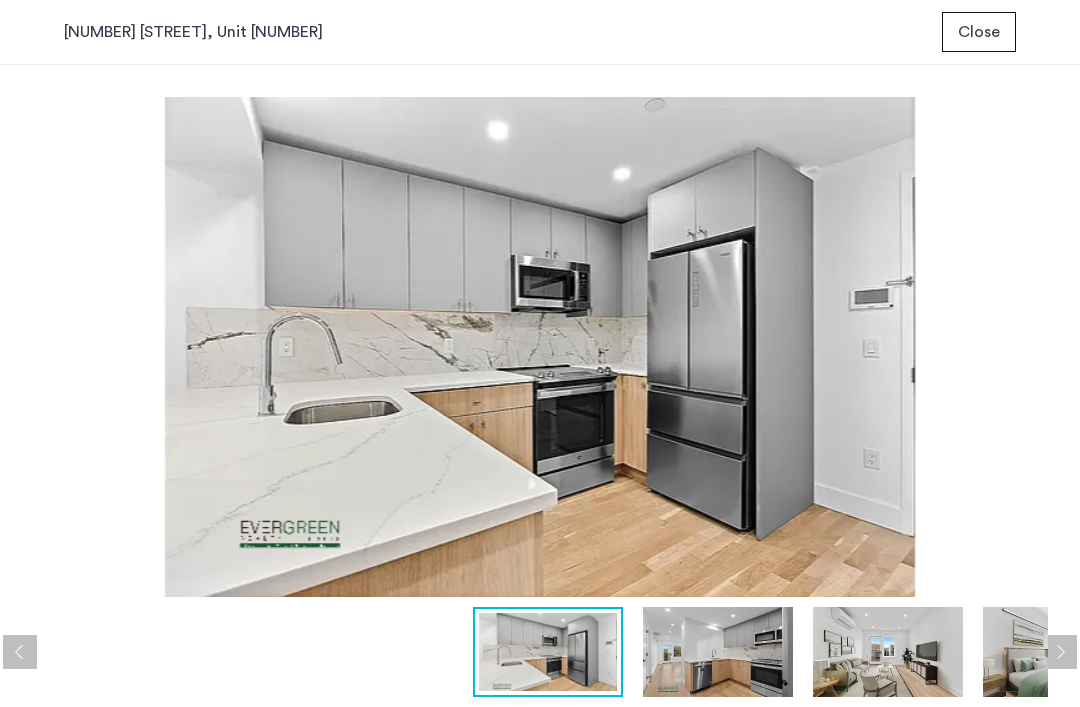 click at bounding box center (718, 652) 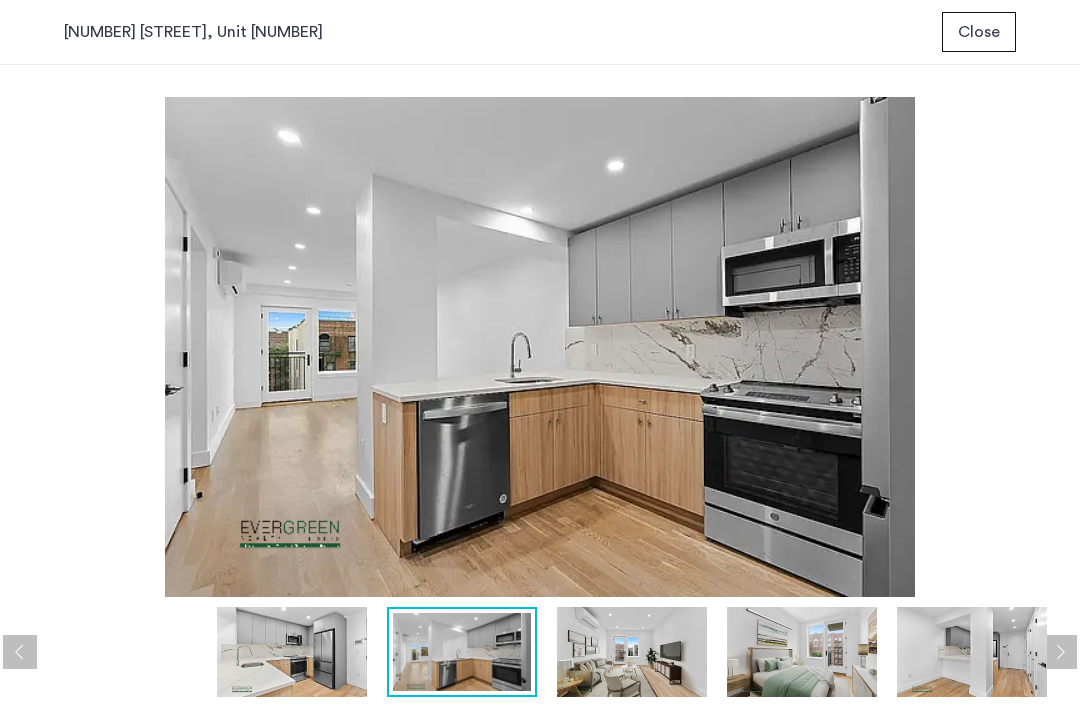 click at bounding box center (632, 652) 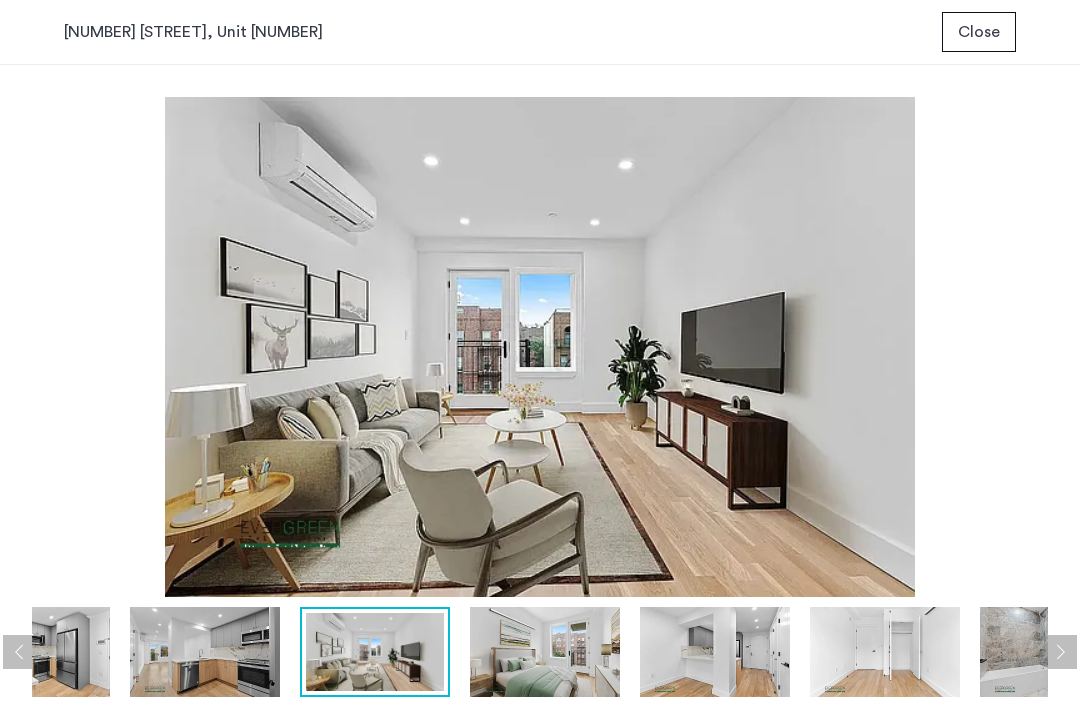click at bounding box center [205, 652] 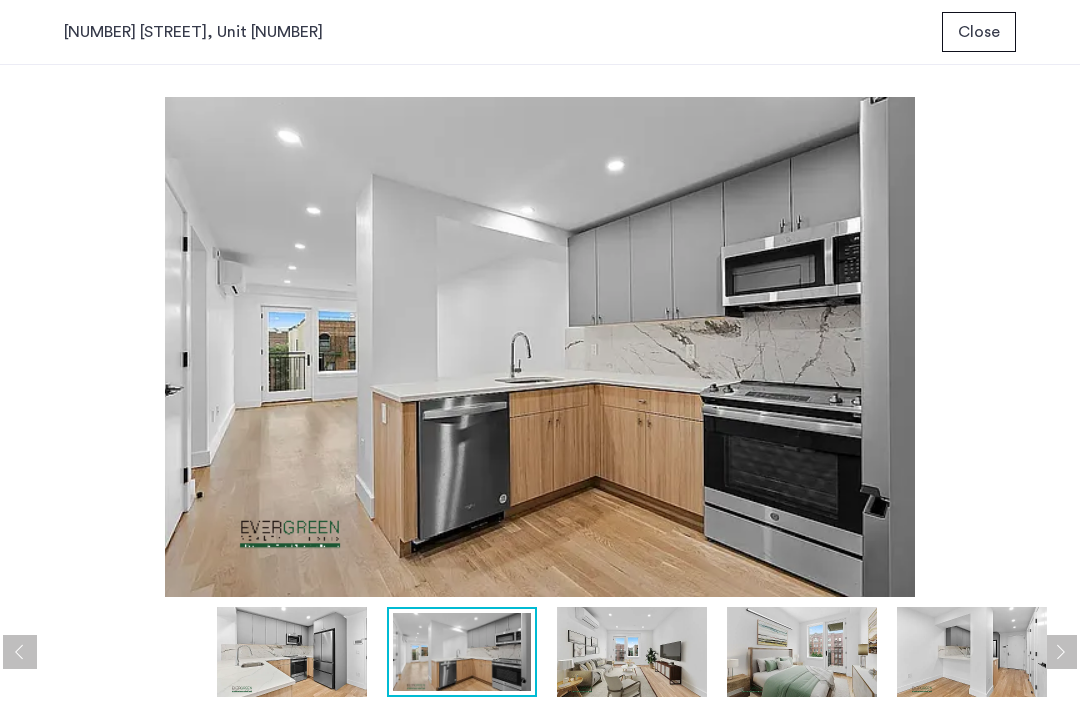 click at bounding box center (462, 652) 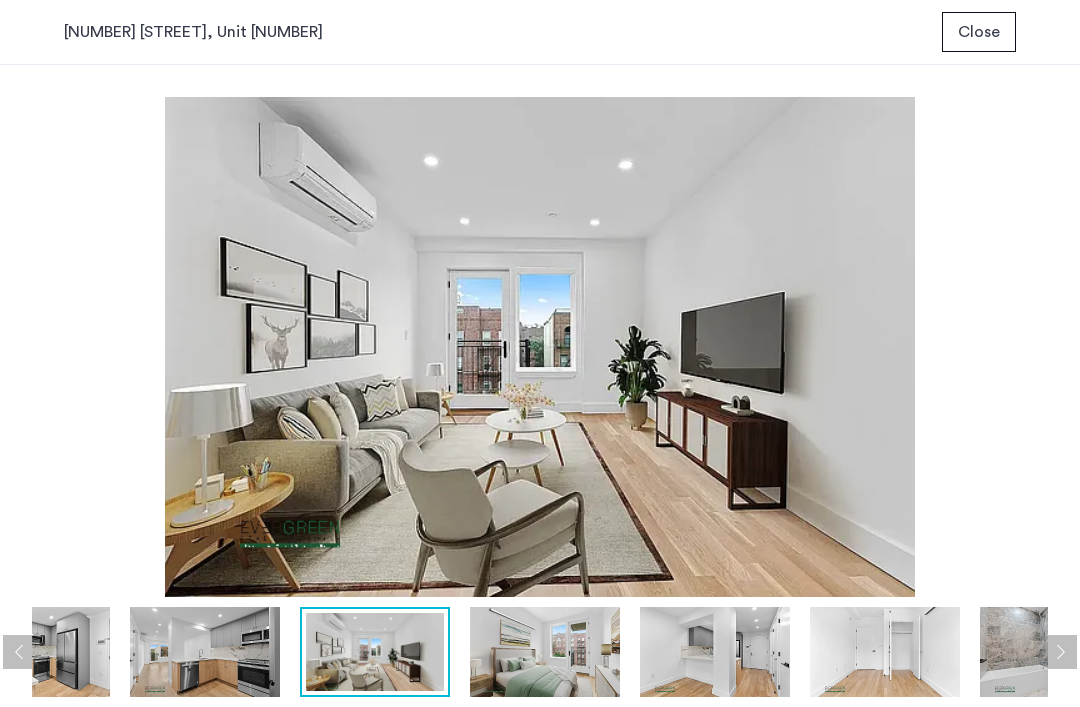 click at bounding box center [545, 652] 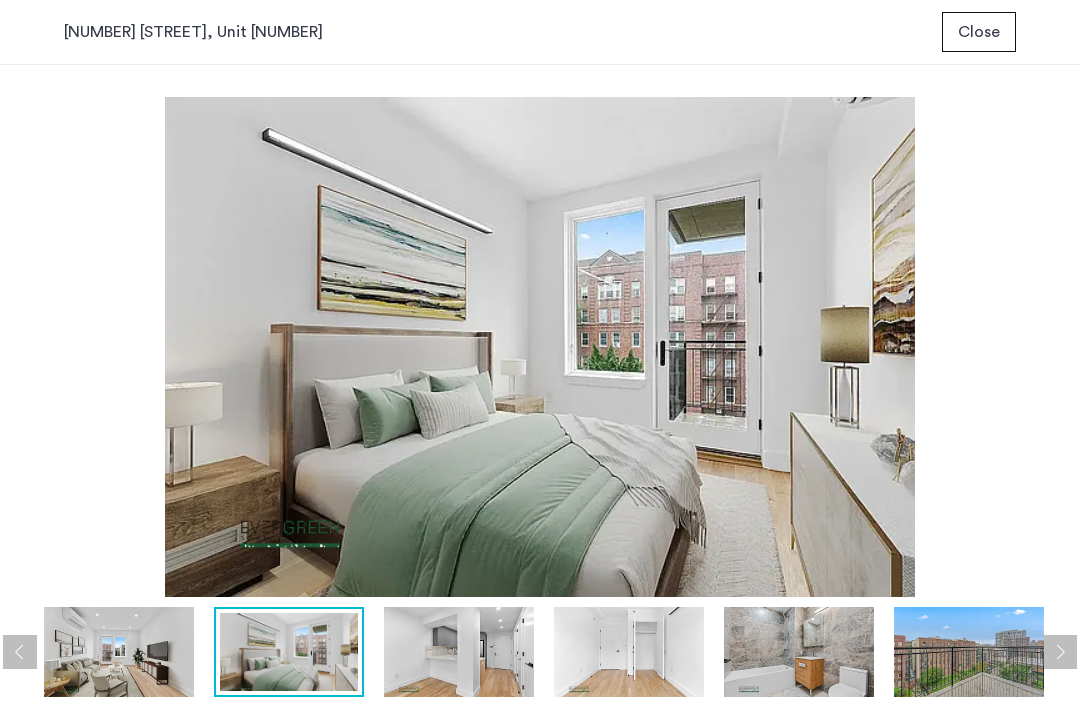 click at bounding box center [629, 652] 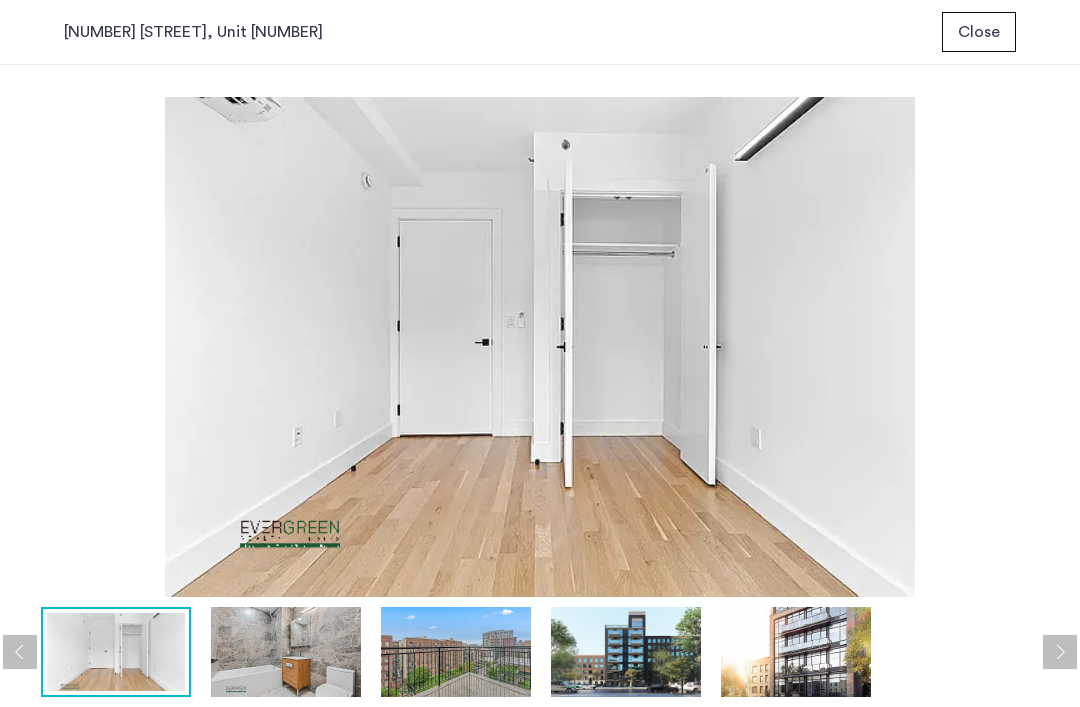 click at bounding box center [626, 652] 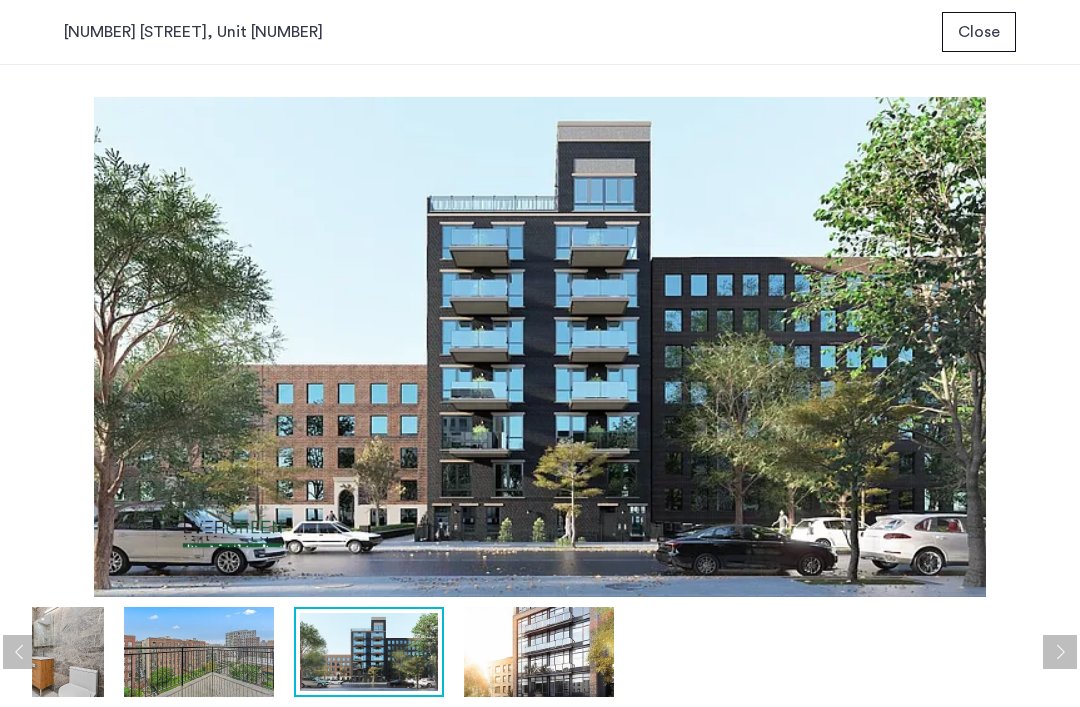 click at bounding box center (539, 652) 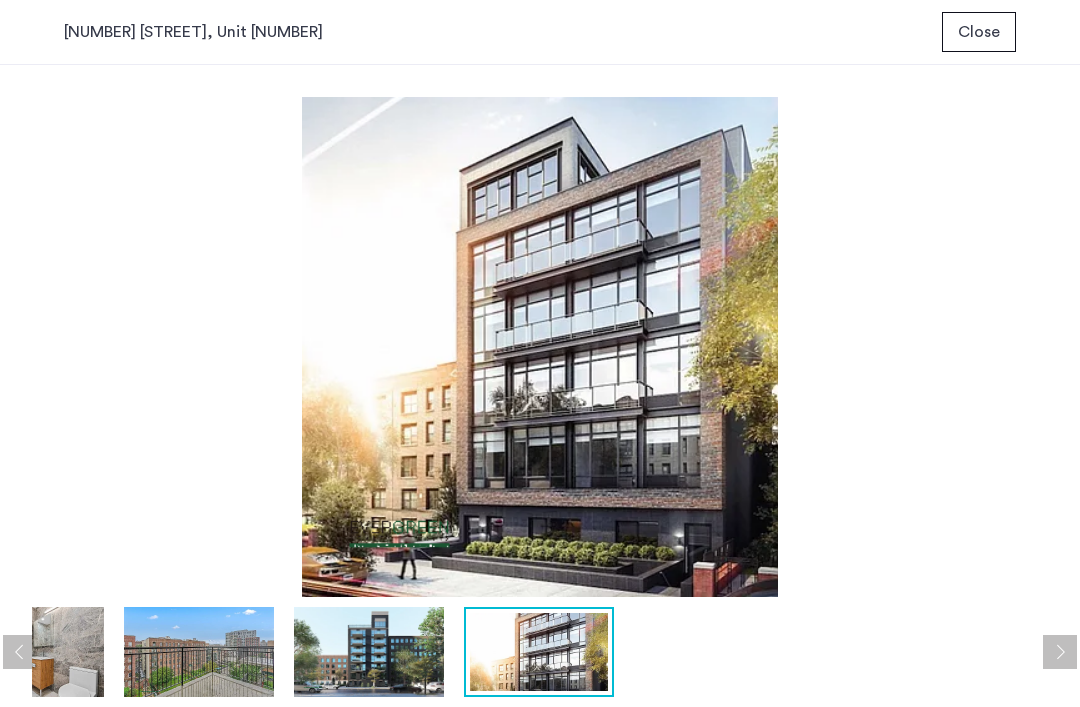 click at bounding box center (369, 652) 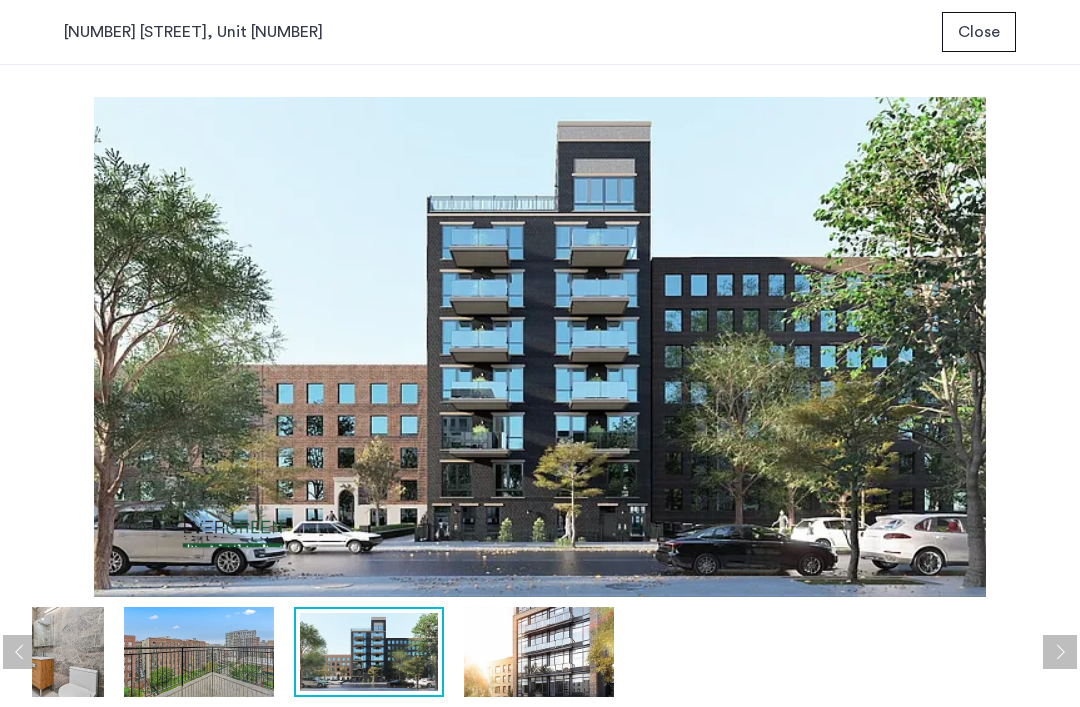 click at bounding box center [199, 652] 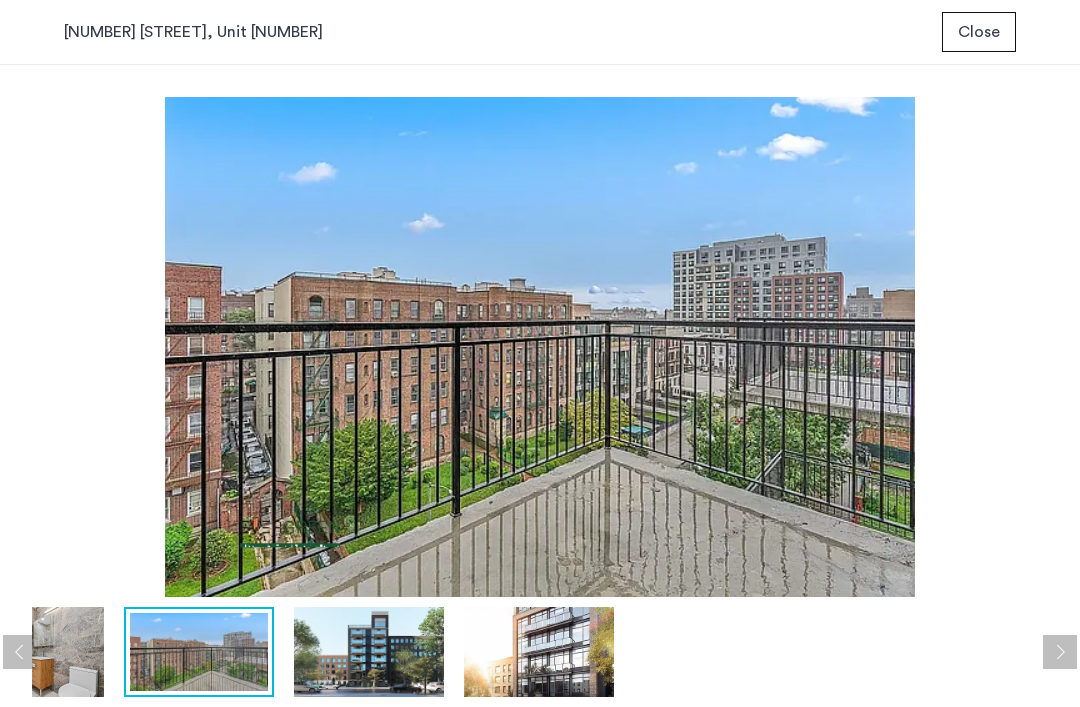 click at bounding box center [199, 652] 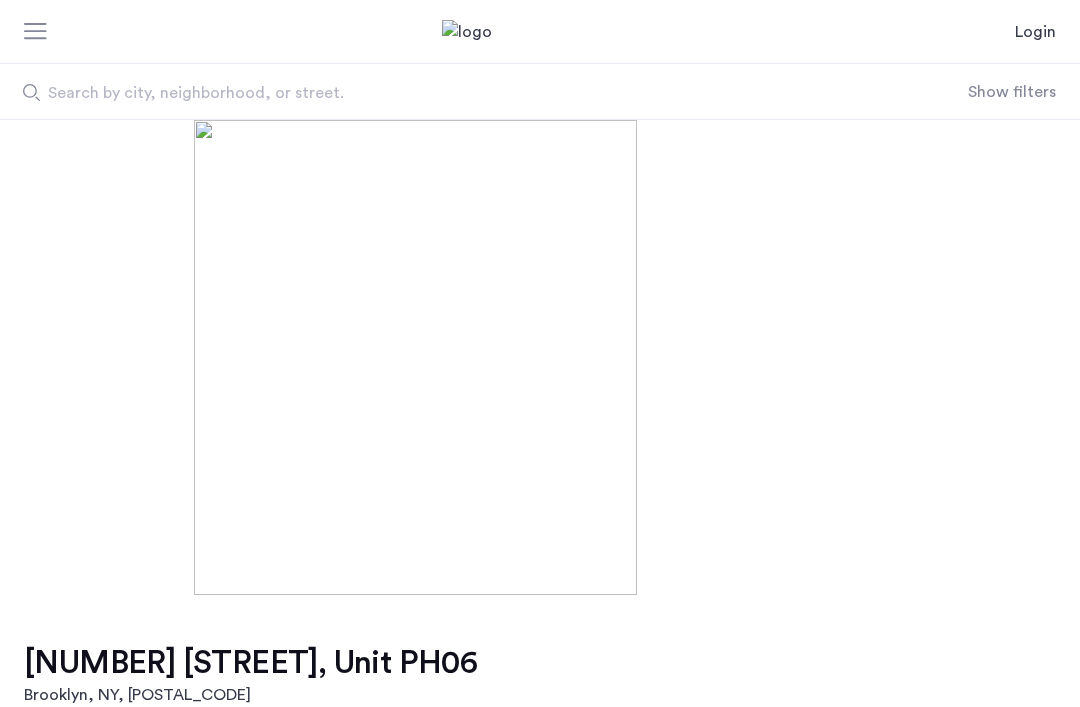 scroll, scrollTop: 0, scrollLeft: 0, axis: both 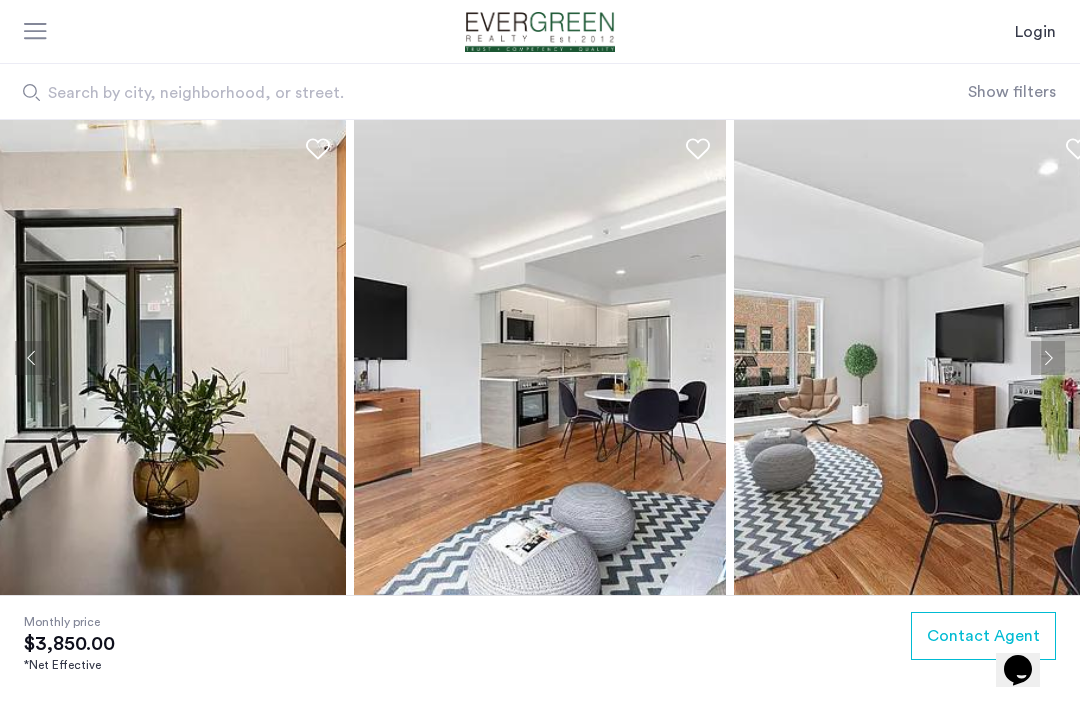 click 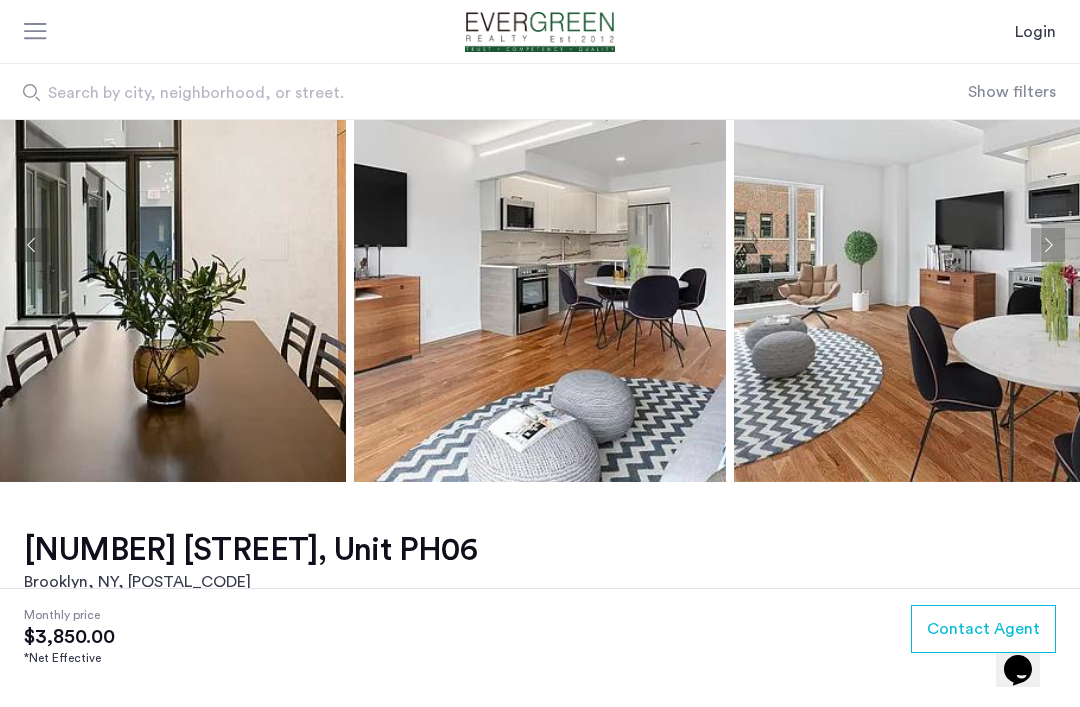 scroll, scrollTop: 110, scrollLeft: 0, axis: vertical 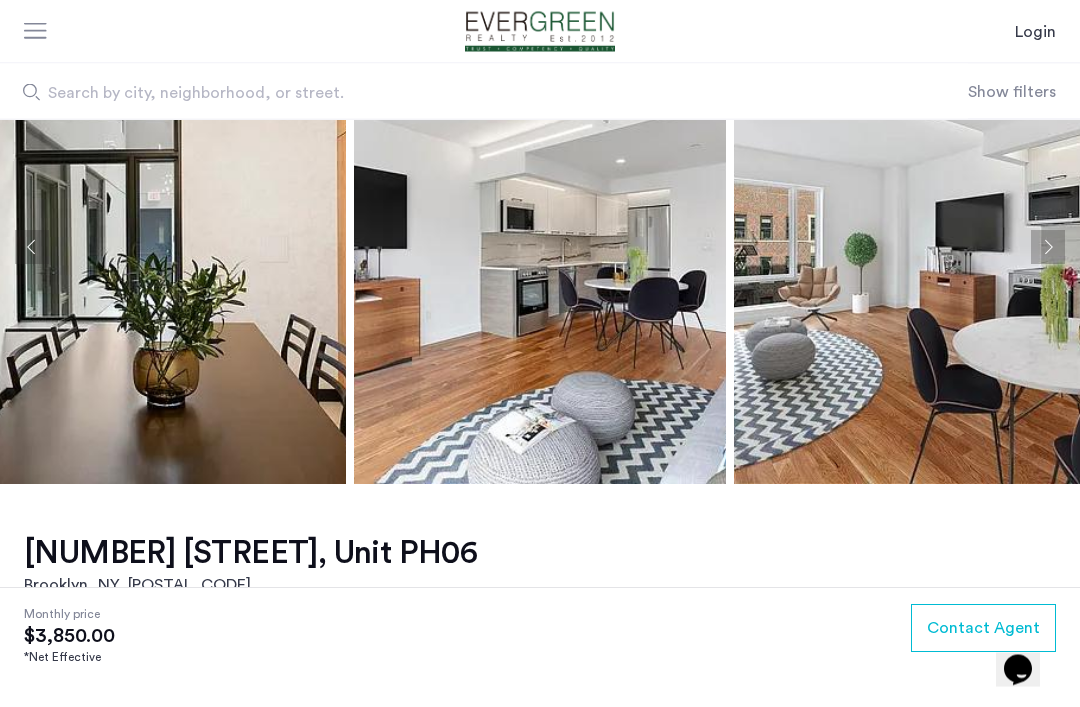 click 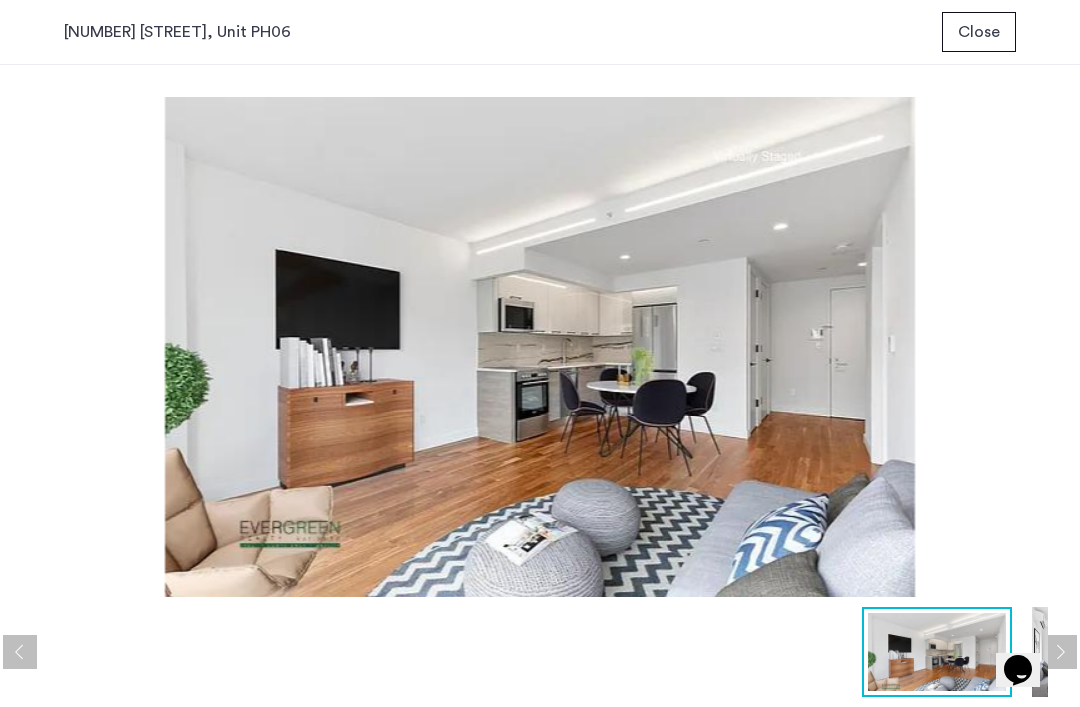 click at bounding box center [540, 347] 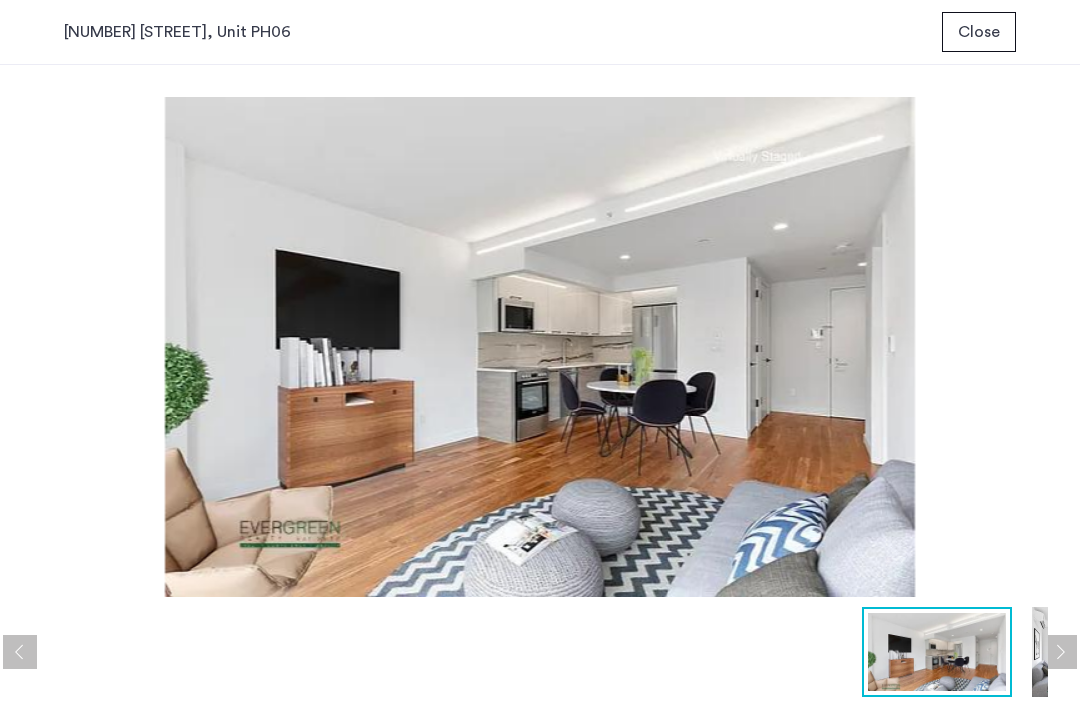 click at bounding box center [540, 347] 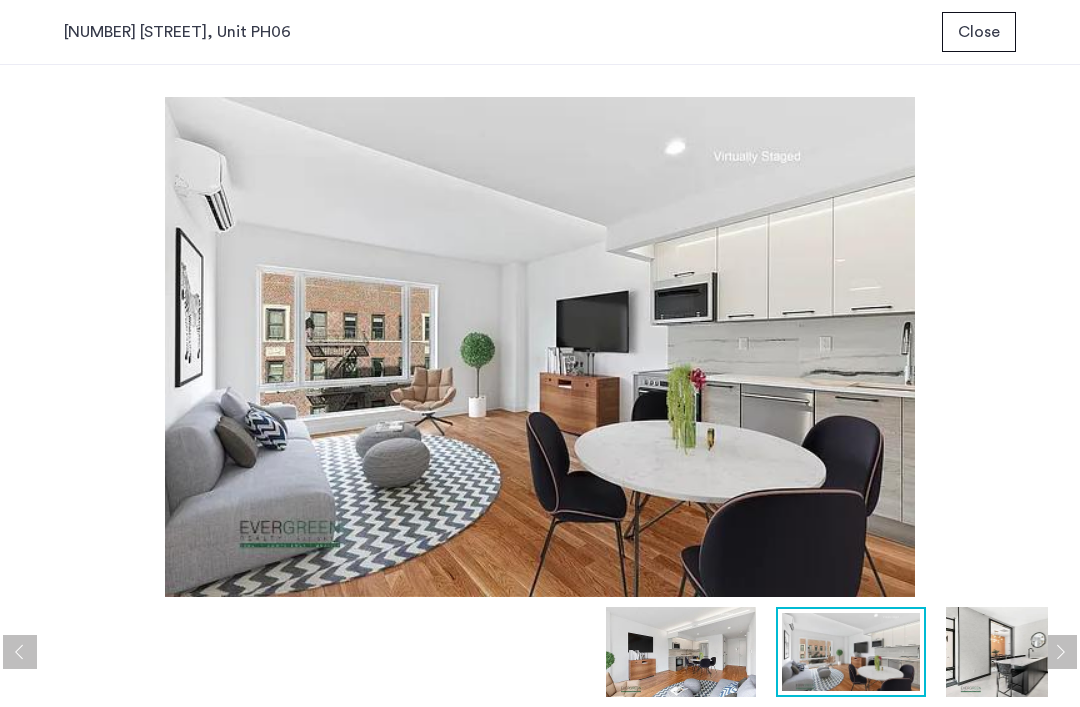 click at bounding box center (1060, 652) 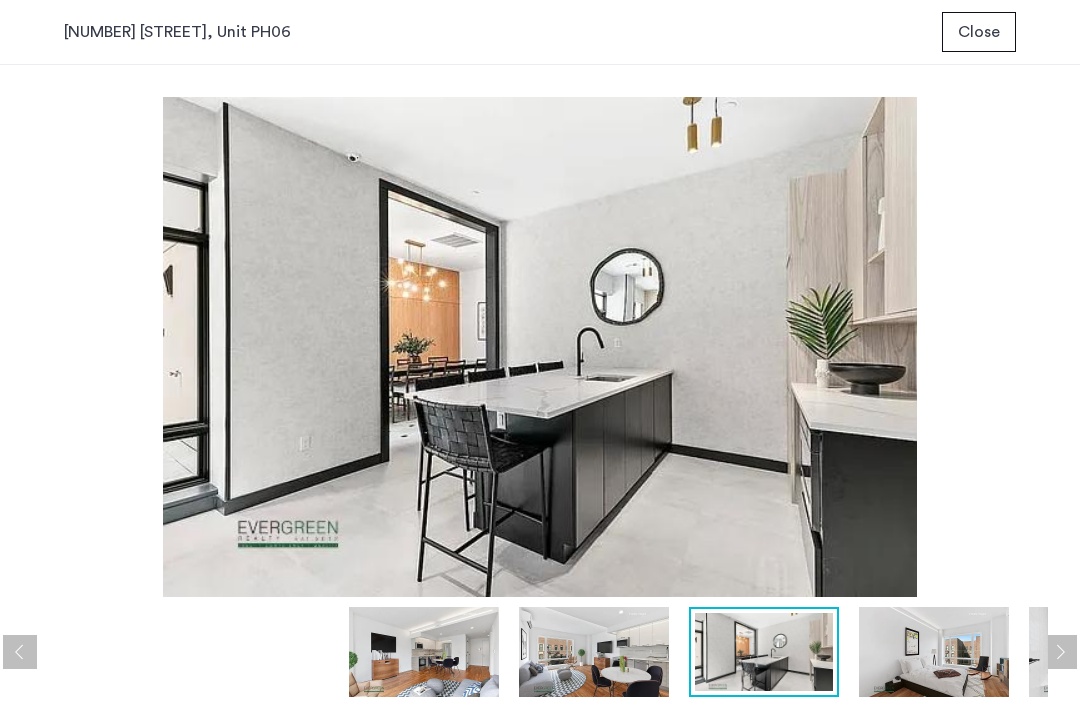 click at bounding box center [1060, 652] 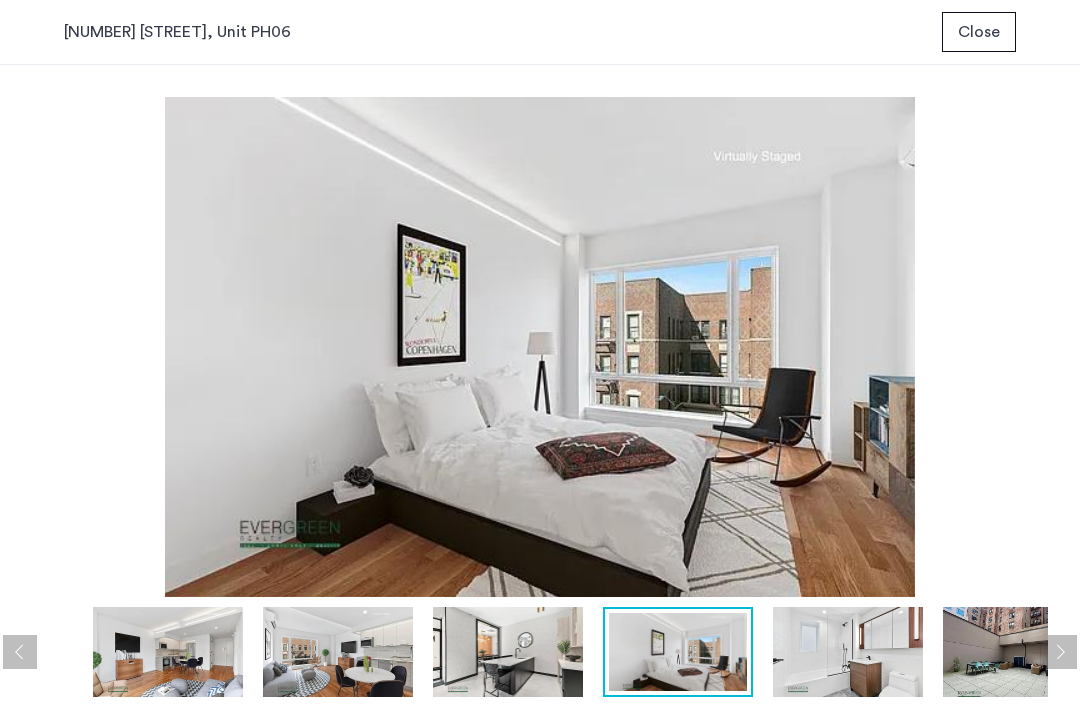 click at bounding box center [1060, 652] 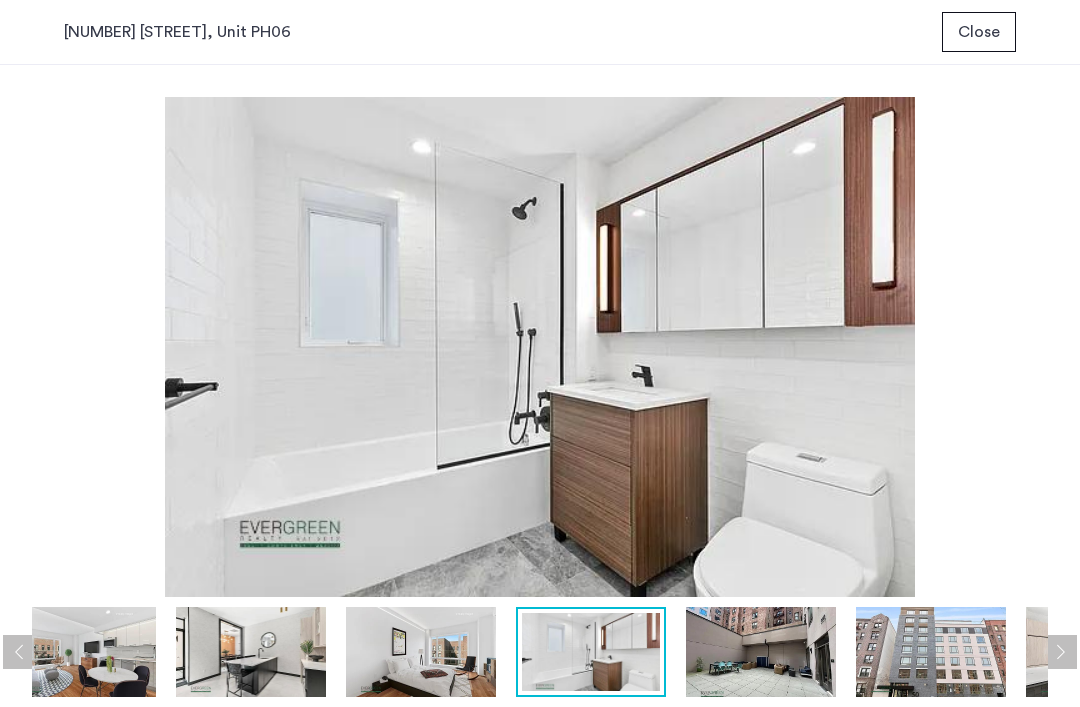 click at bounding box center [1060, 652] 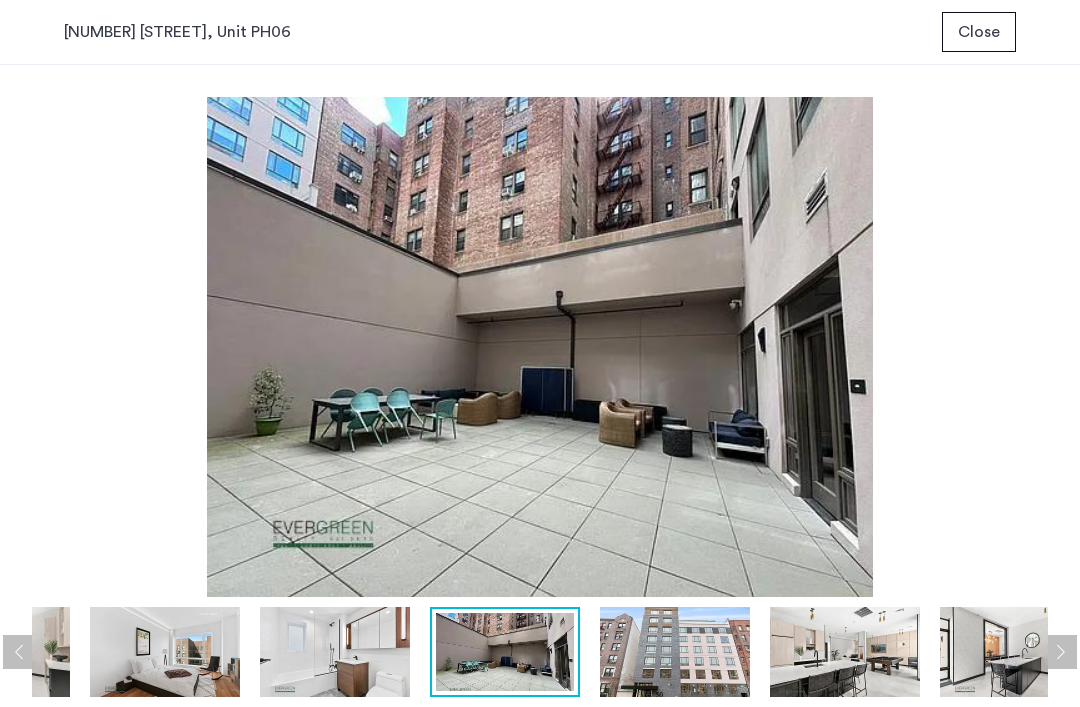 click at bounding box center [1060, 652] 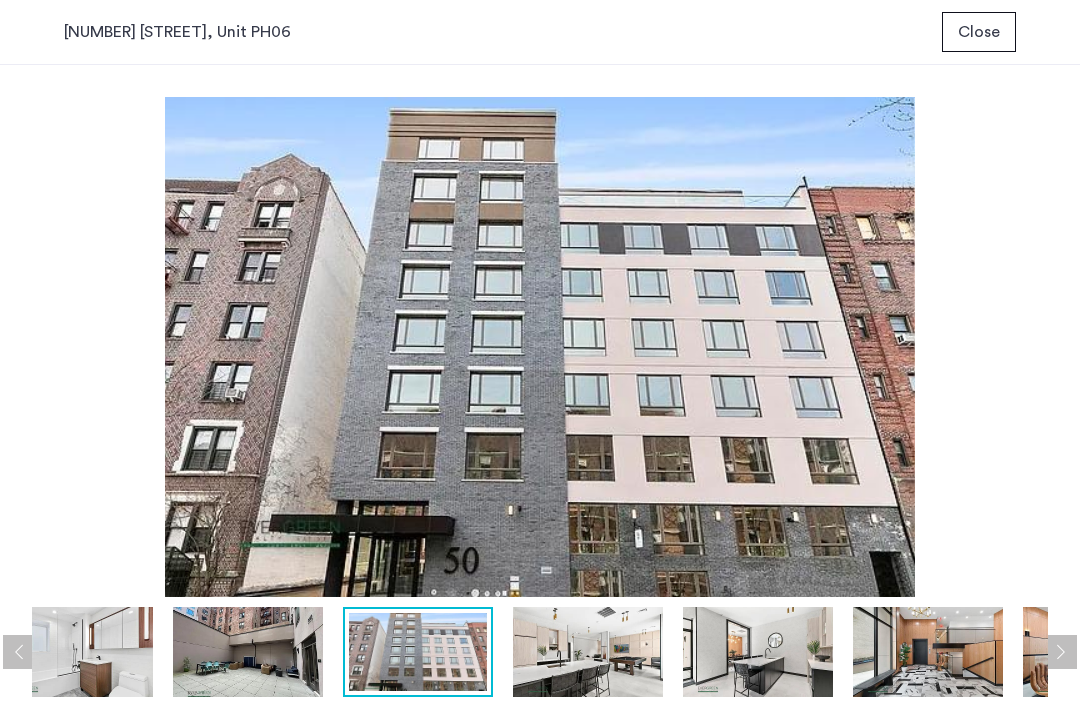 click at bounding box center (1060, 652) 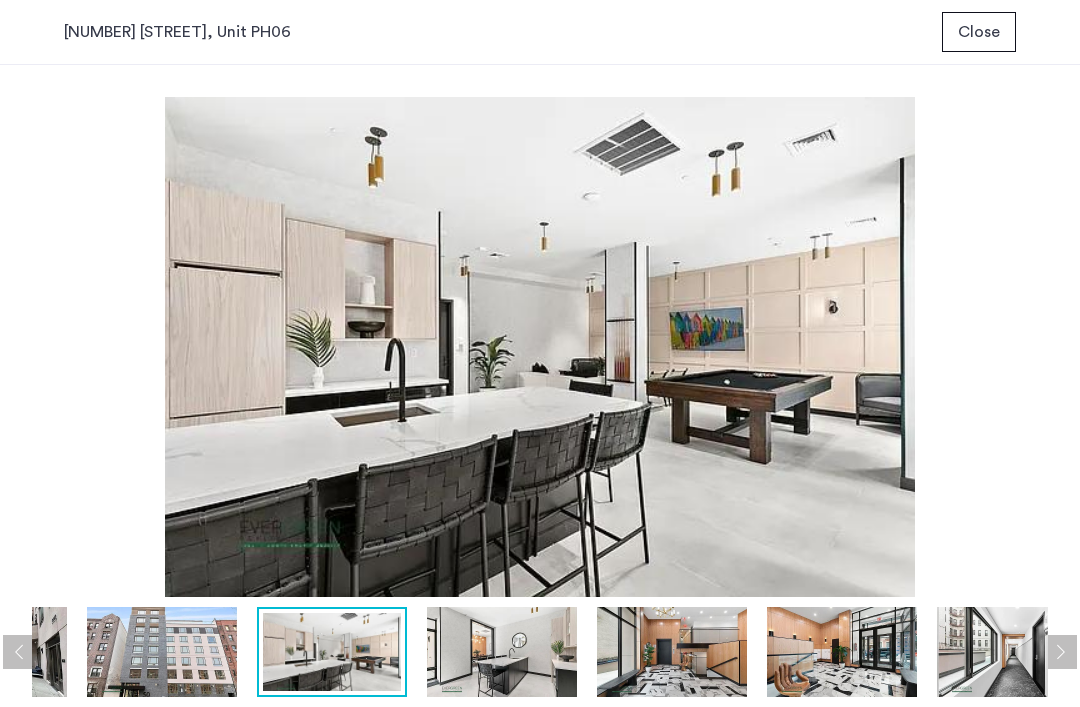 click at bounding box center (1060, 652) 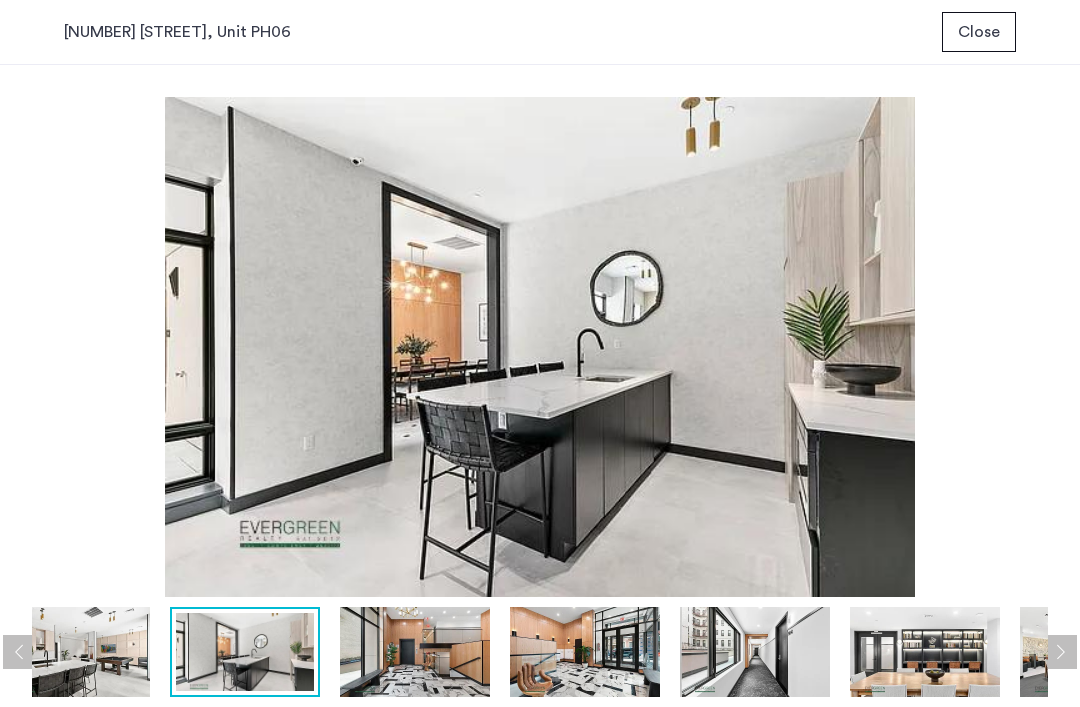 click at bounding box center (1060, 652) 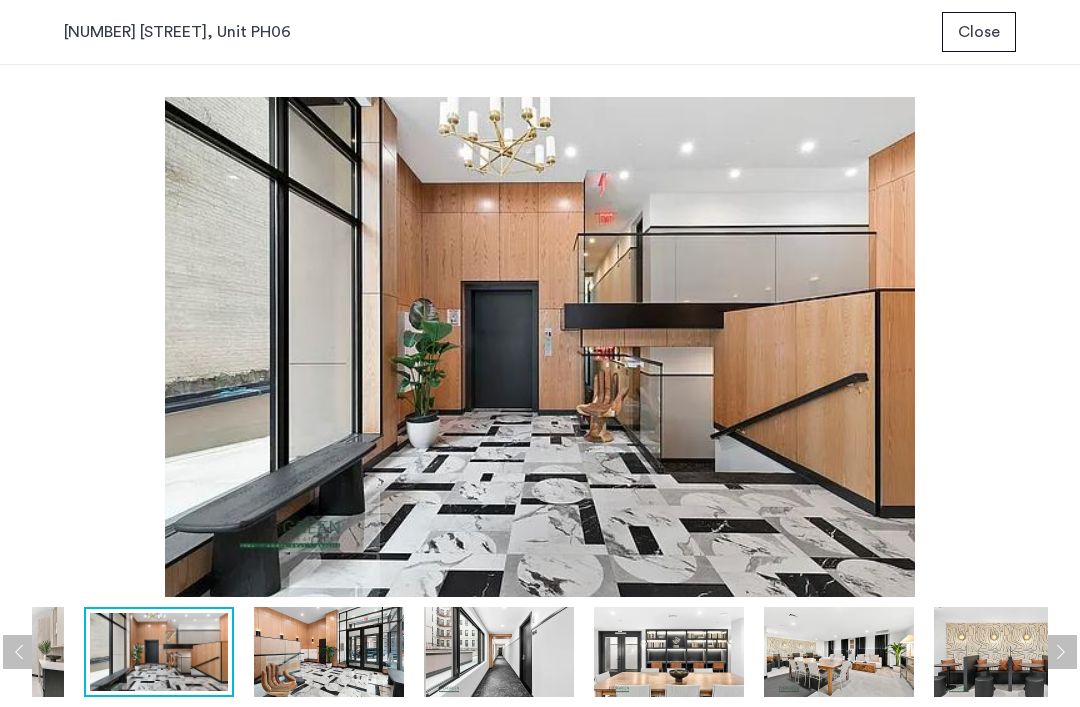 click at bounding box center (1060, 652) 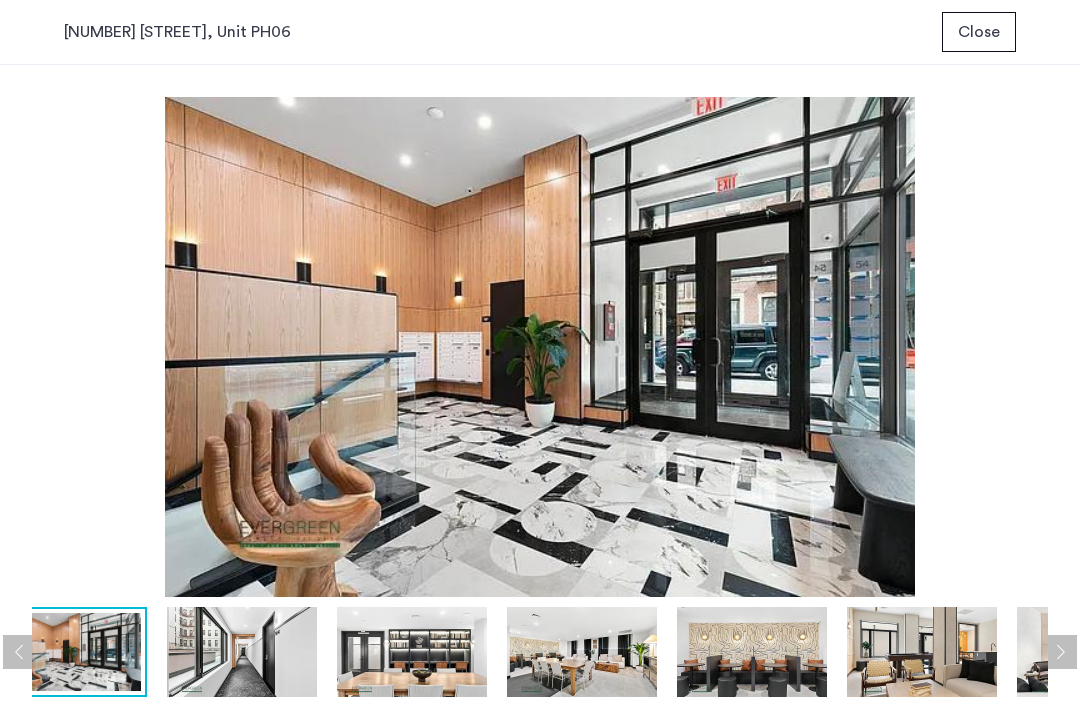 click at bounding box center [1060, 652] 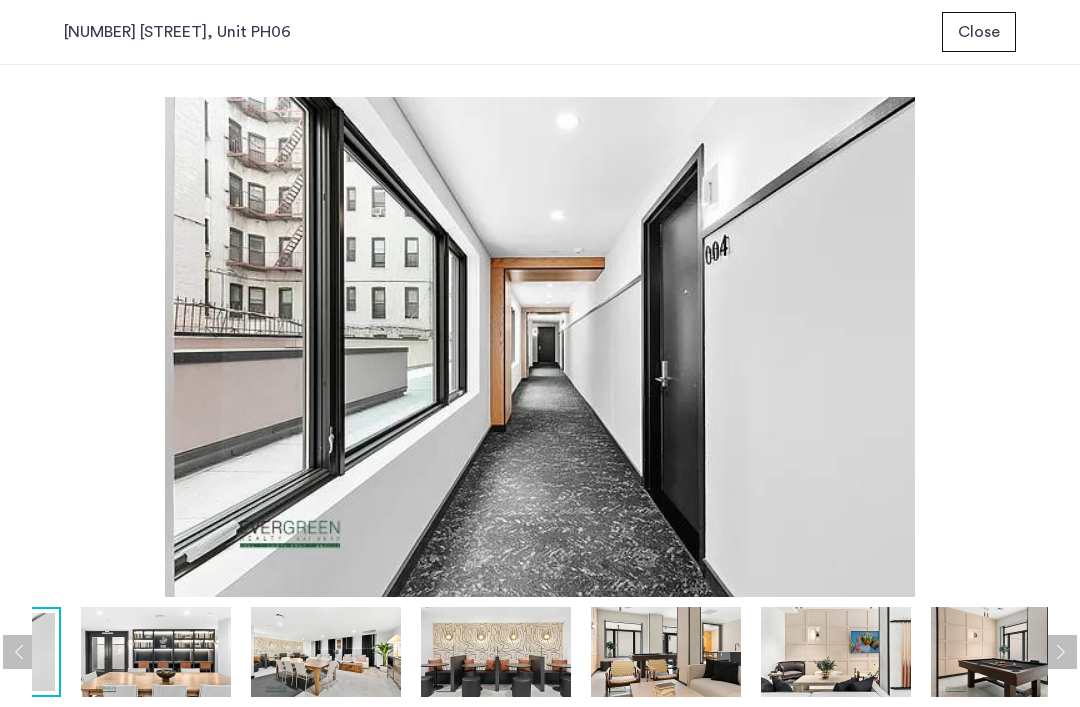 click at bounding box center [1060, 652] 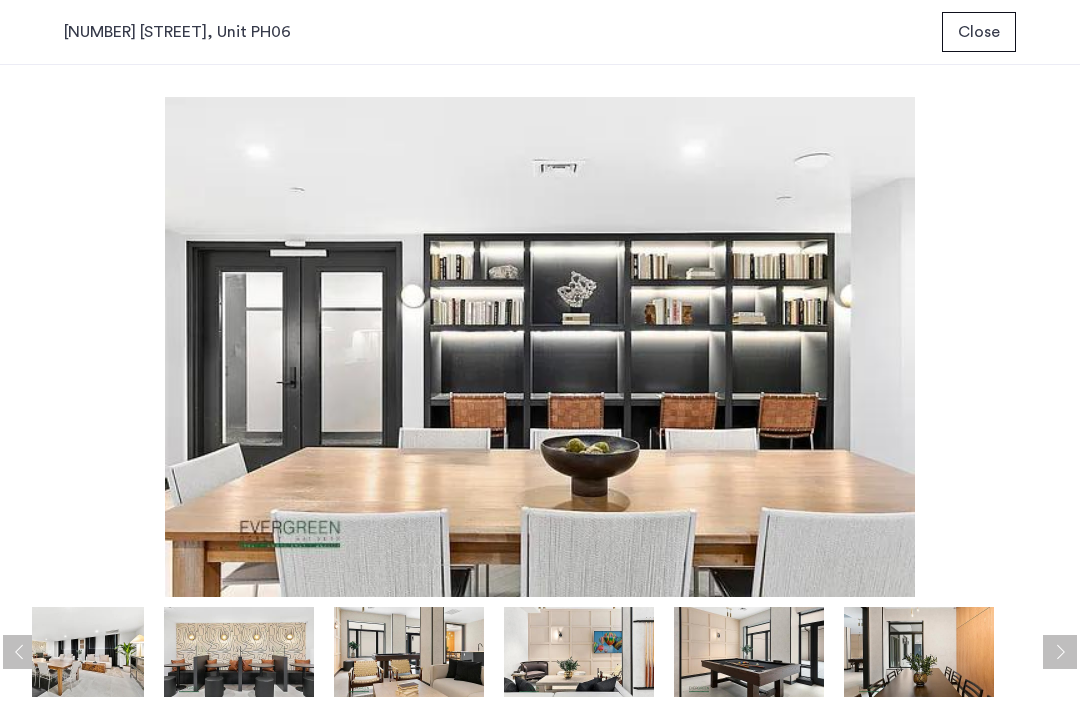 click at bounding box center [1060, 652] 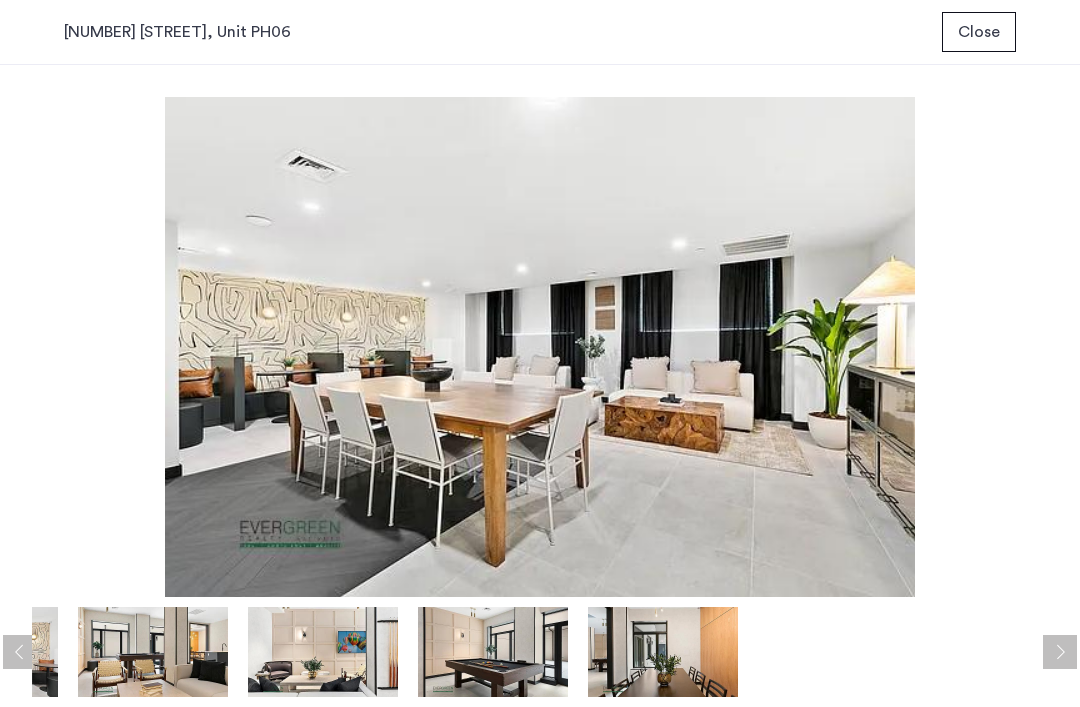 click at bounding box center [1060, 652] 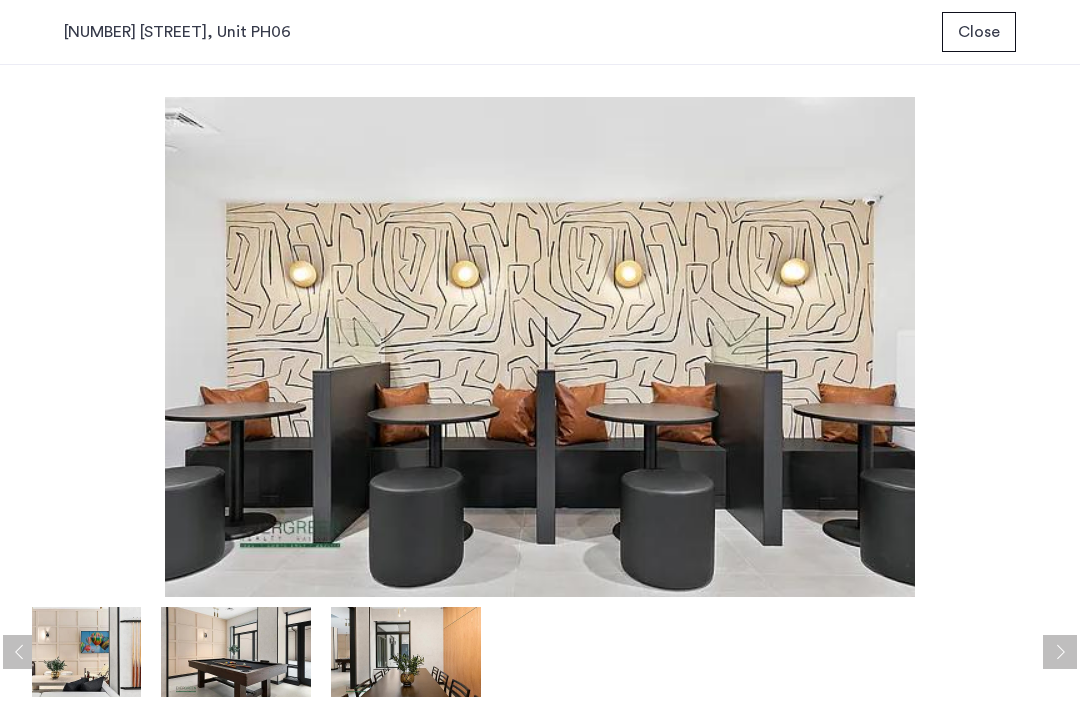 click at bounding box center [1060, 652] 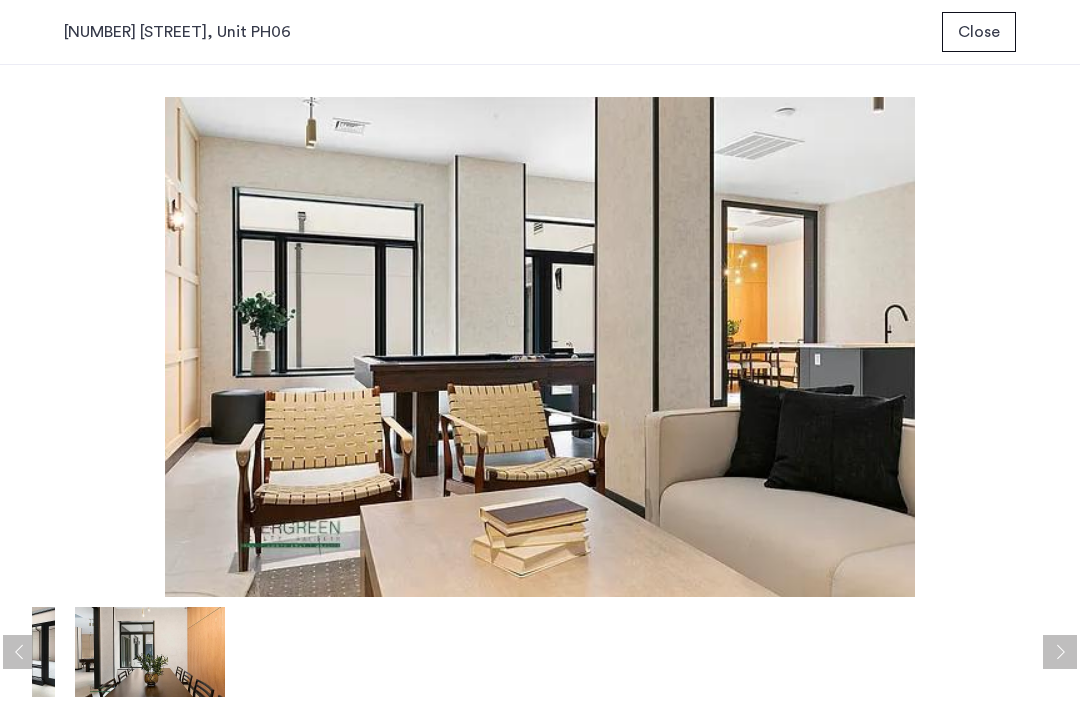 click at bounding box center (1060, 652) 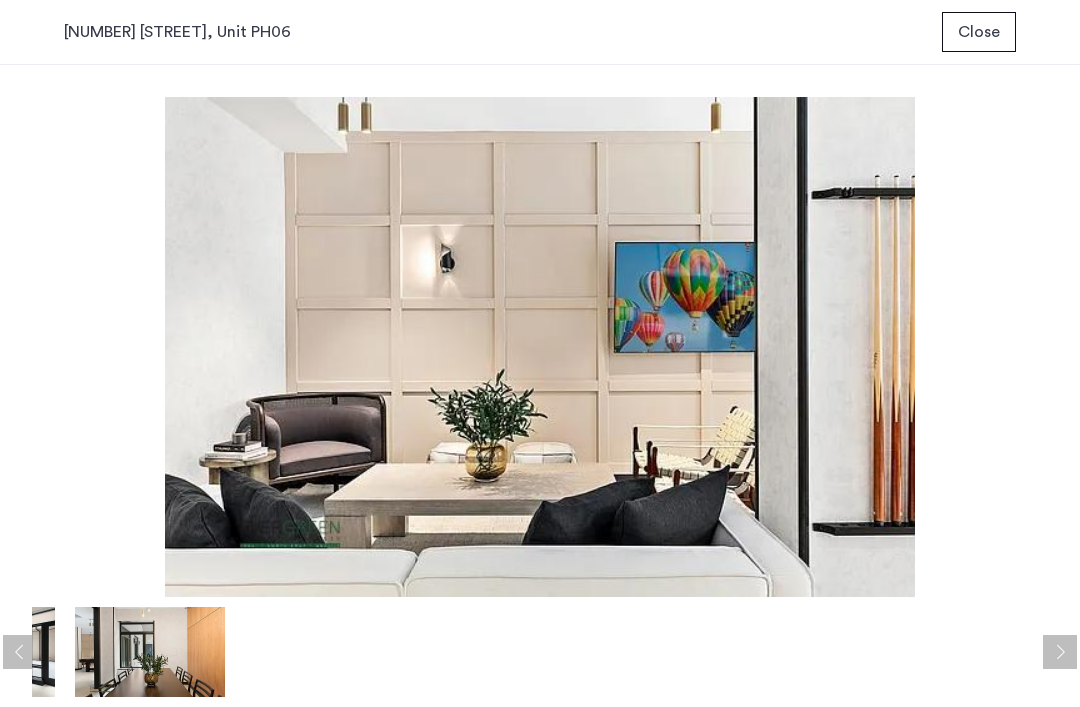 click at bounding box center (1060, 652) 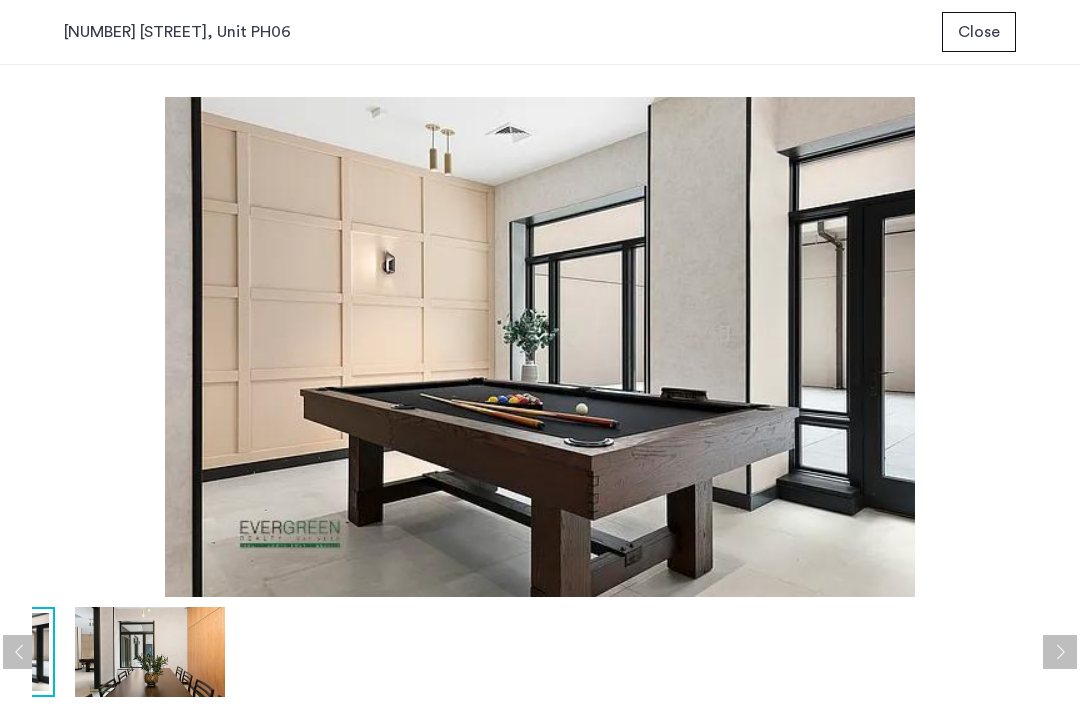 click at bounding box center (1060, 652) 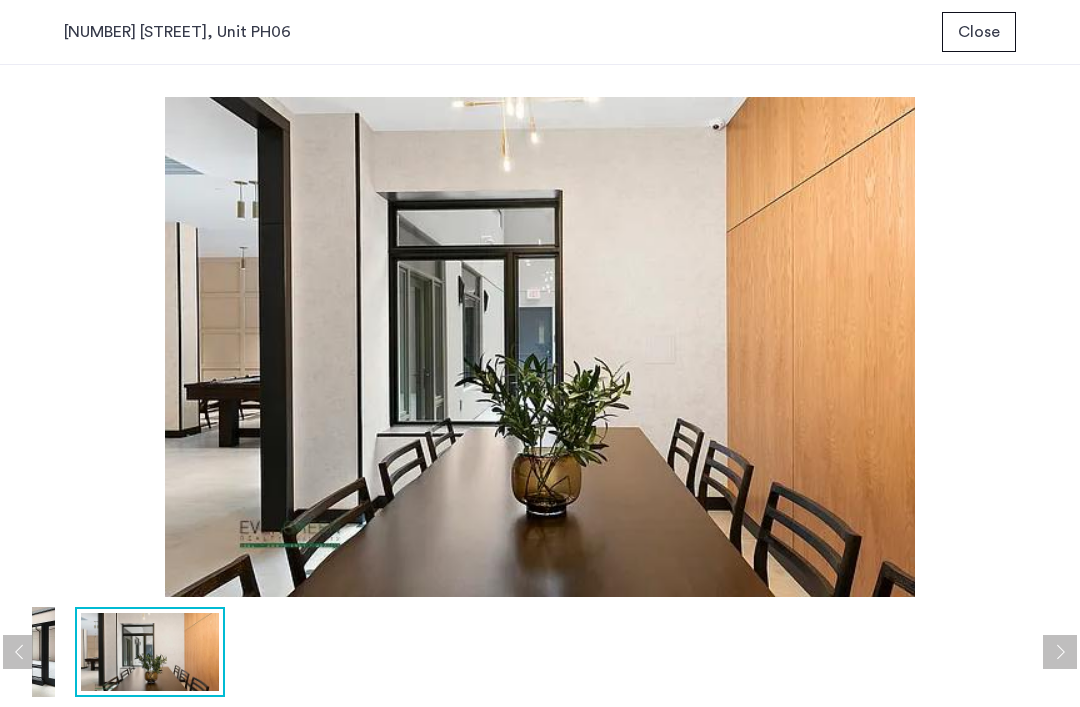 click at bounding box center (1060, 652) 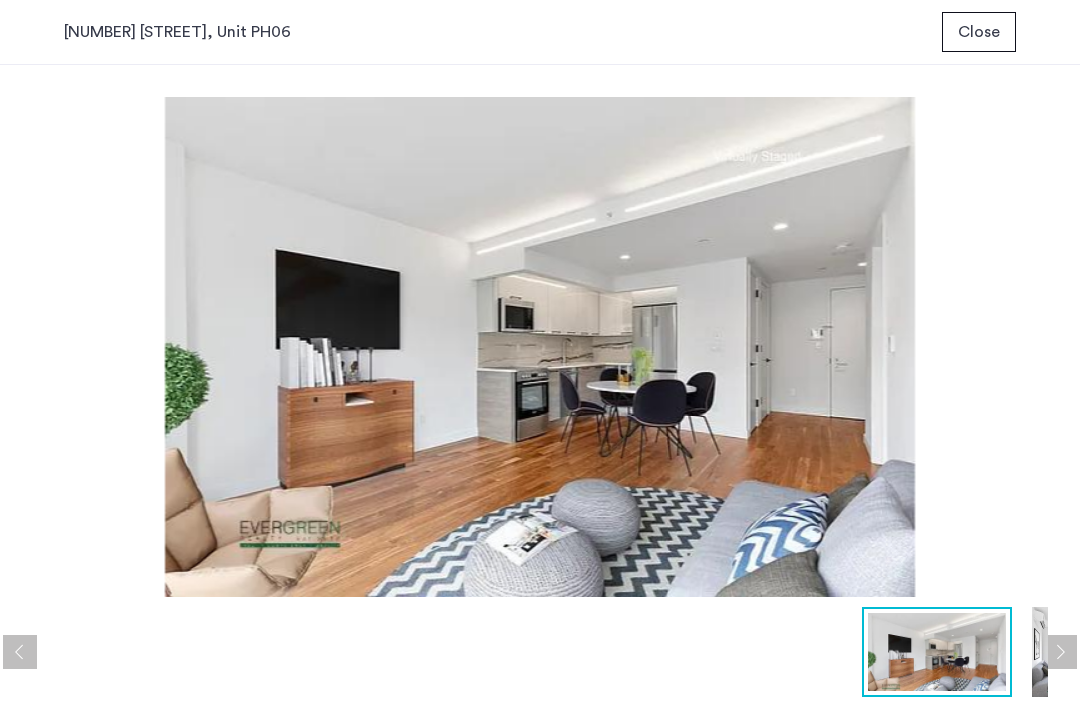 click on "prev next prev next" at bounding box center [540, 386] 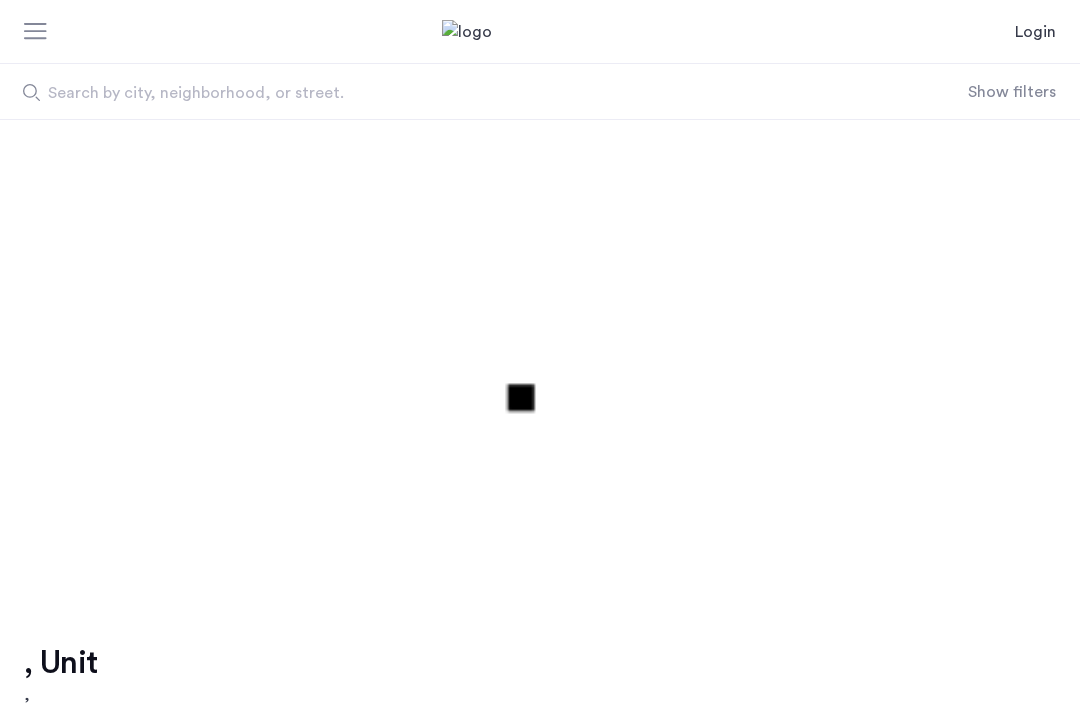 scroll, scrollTop: 0, scrollLeft: 0, axis: both 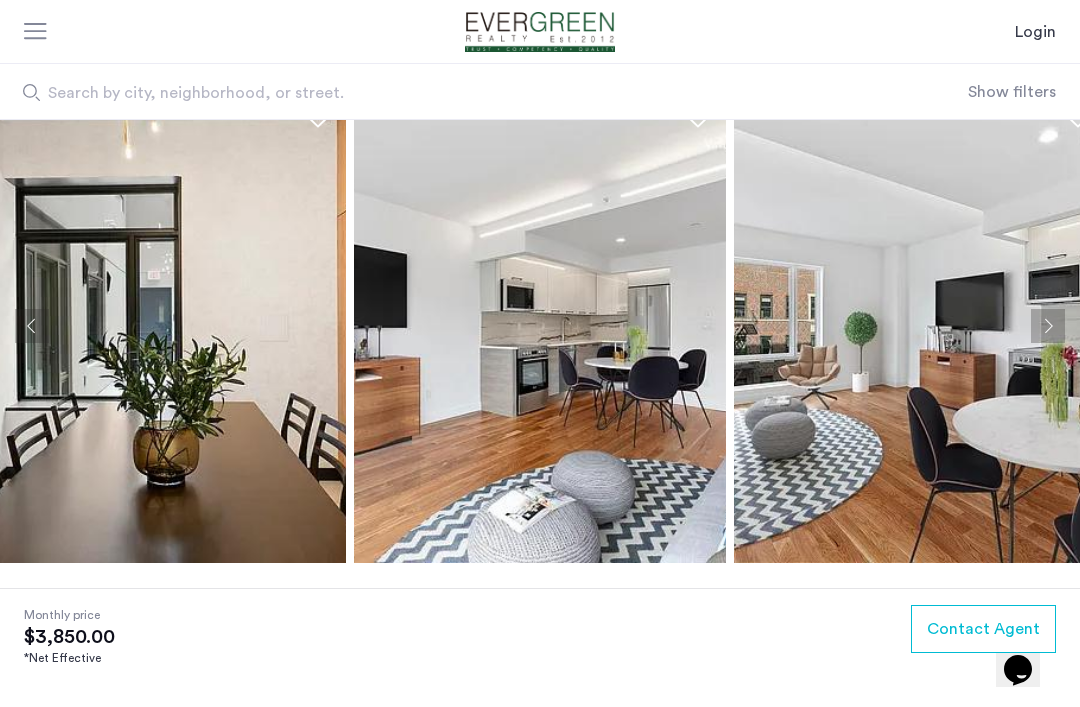 click 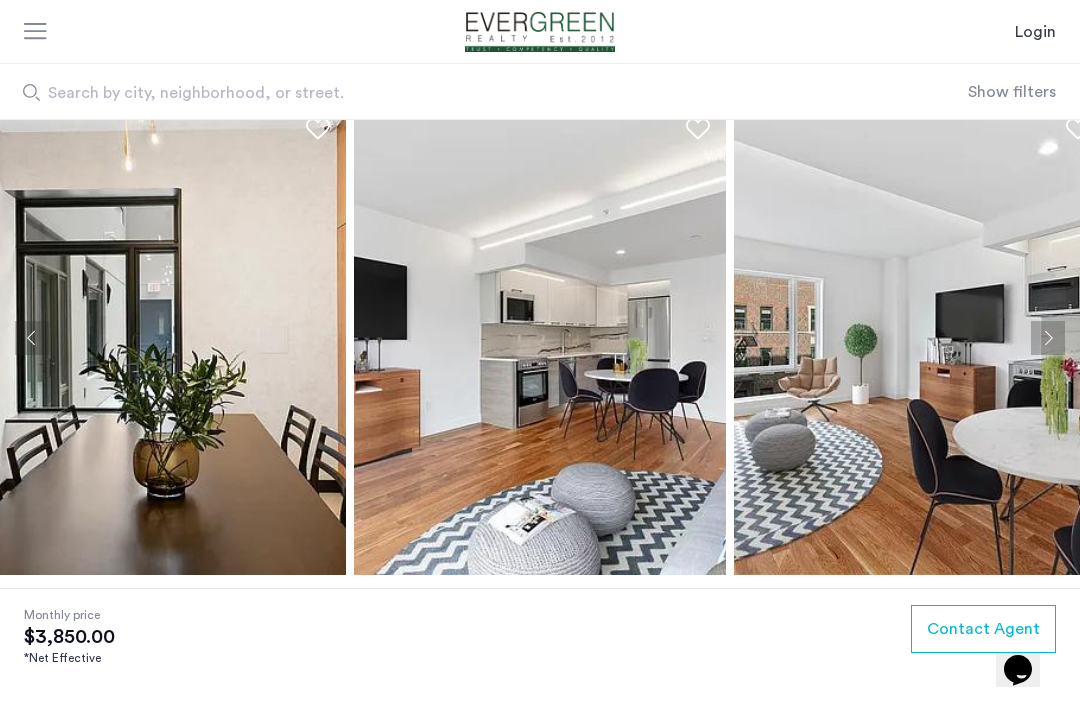 scroll, scrollTop: 18, scrollLeft: 0, axis: vertical 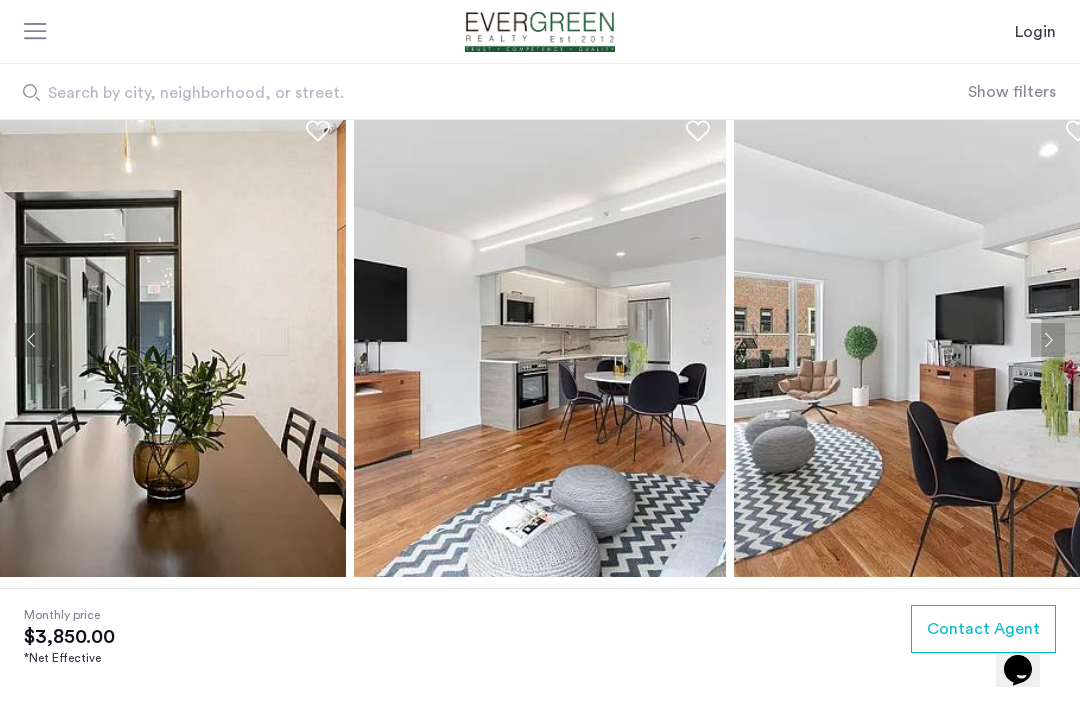 click 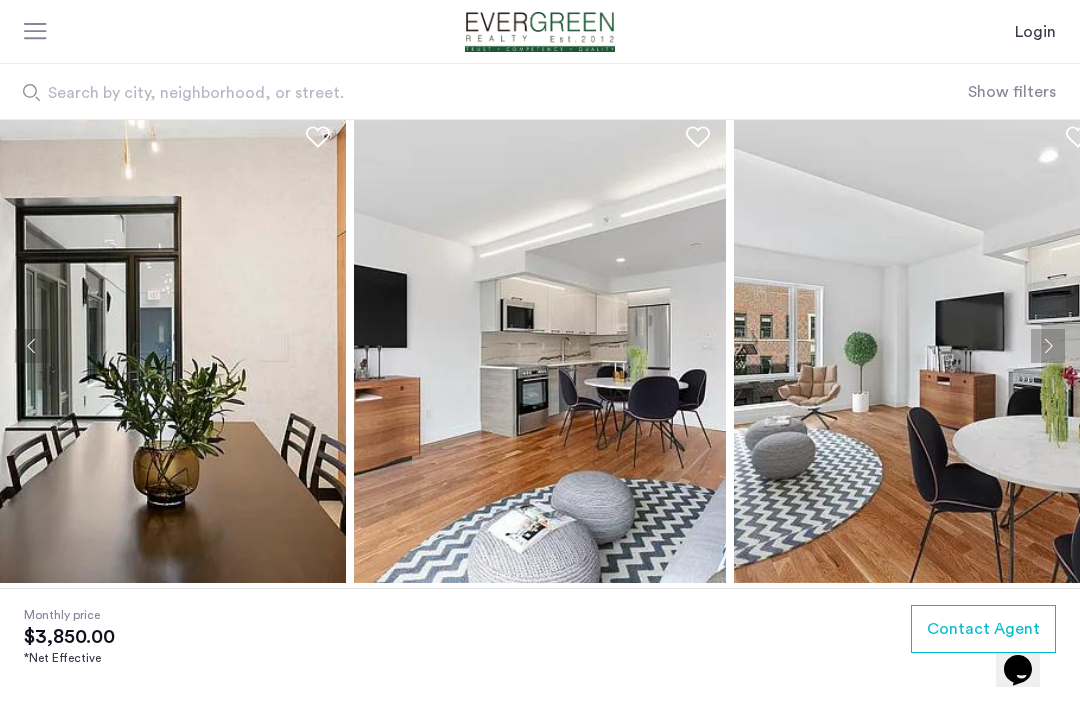 scroll, scrollTop: 0, scrollLeft: 0, axis: both 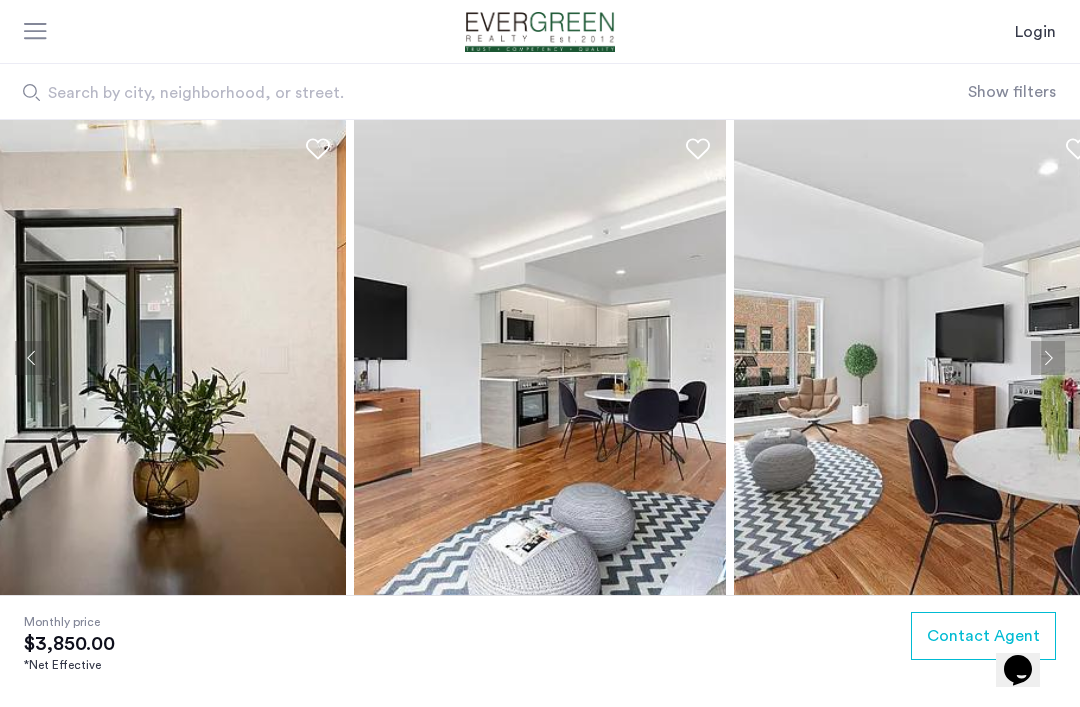 click 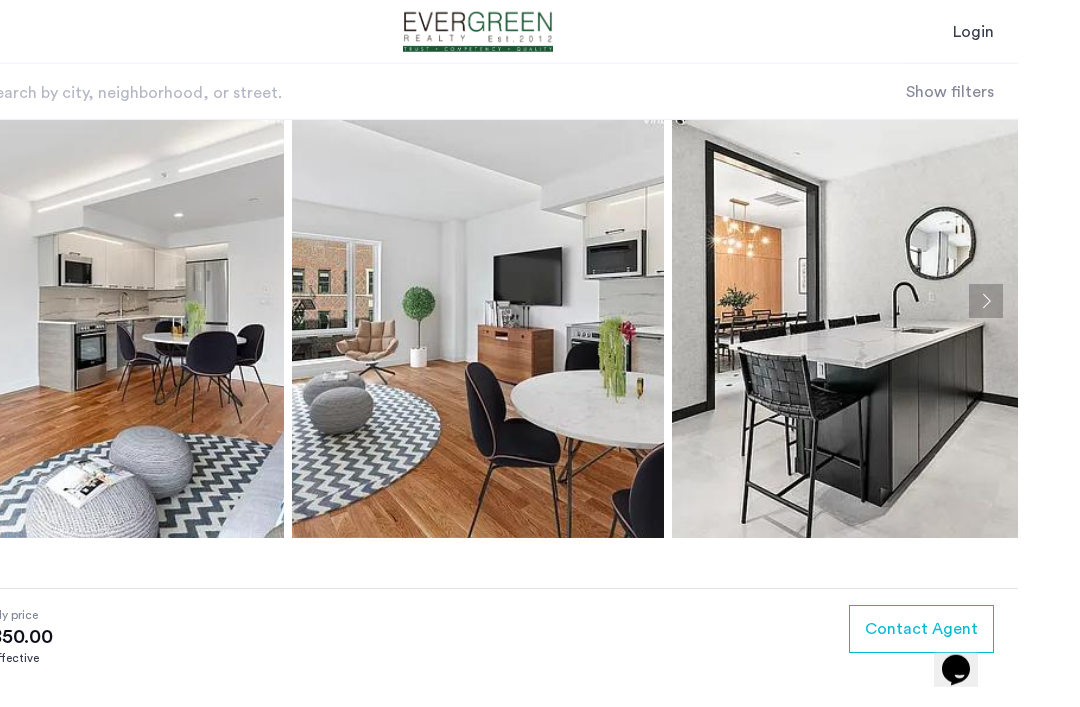 scroll, scrollTop: 95, scrollLeft: 0, axis: vertical 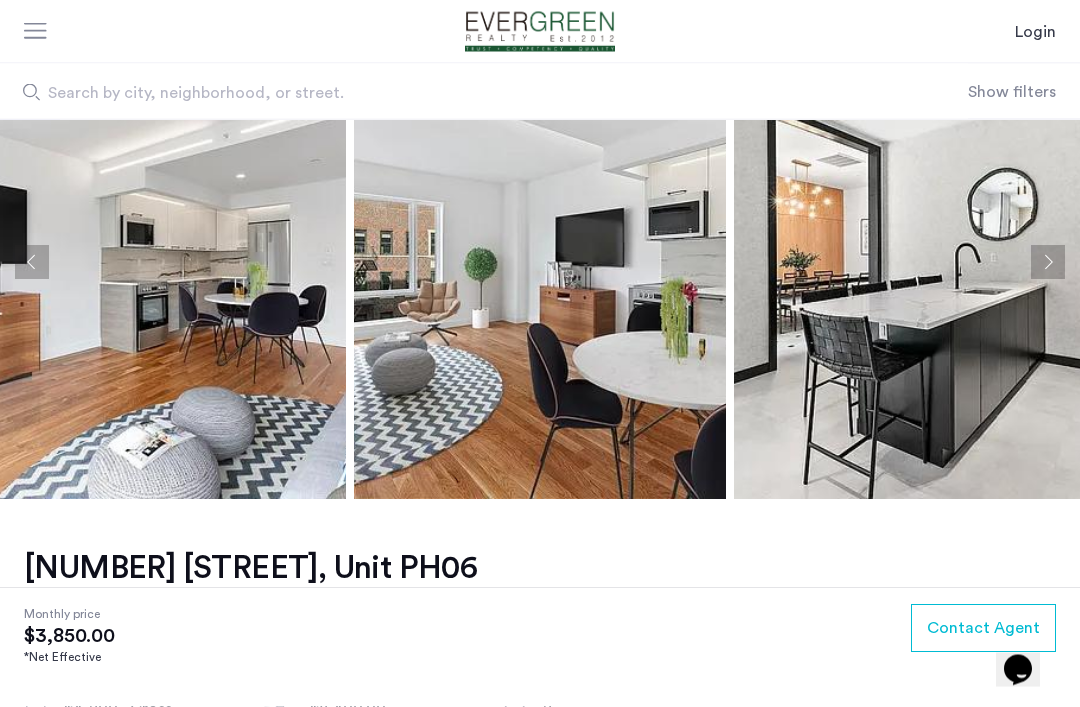 click 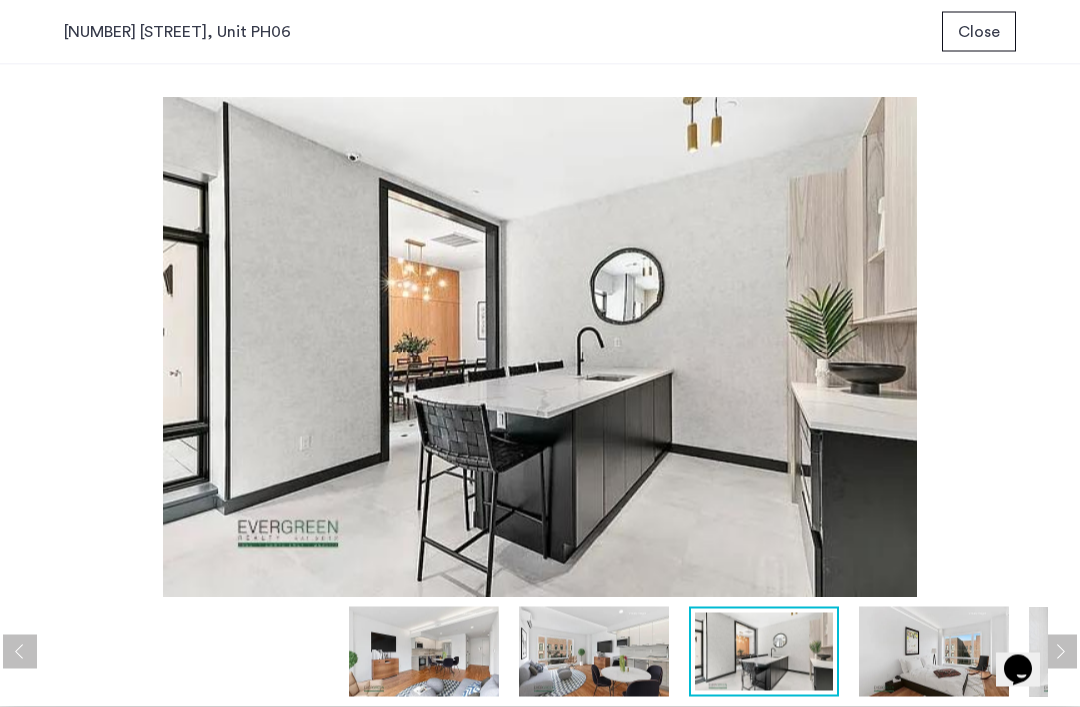 scroll, scrollTop: 0, scrollLeft: 0, axis: both 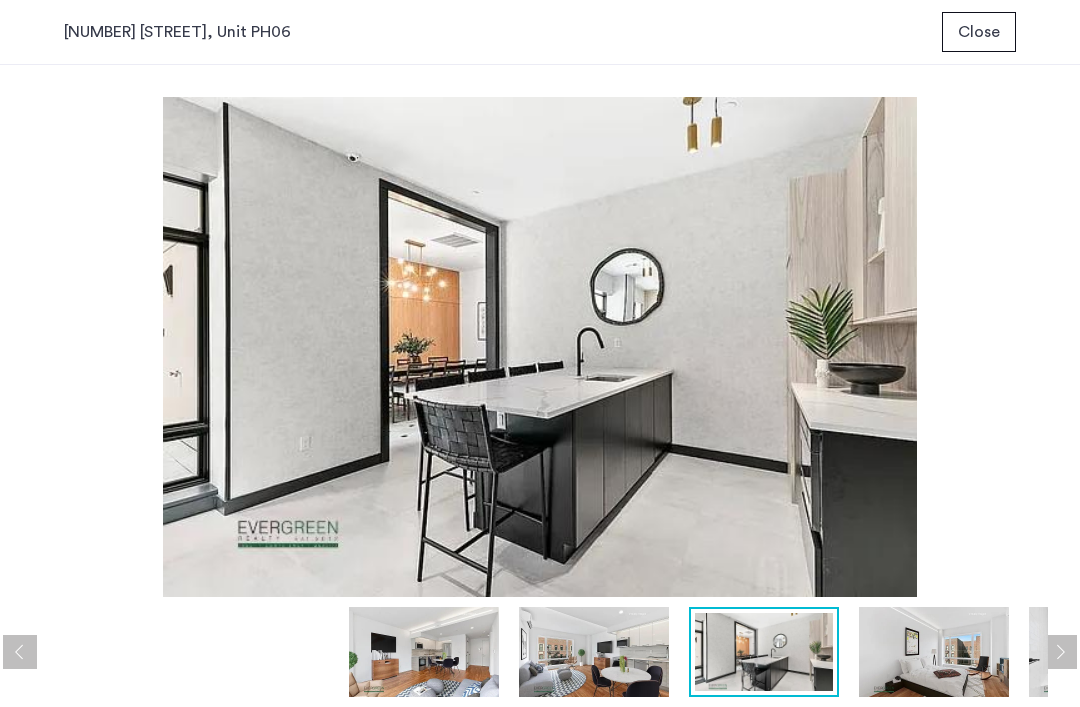 click on "Close" at bounding box center [979, 32] 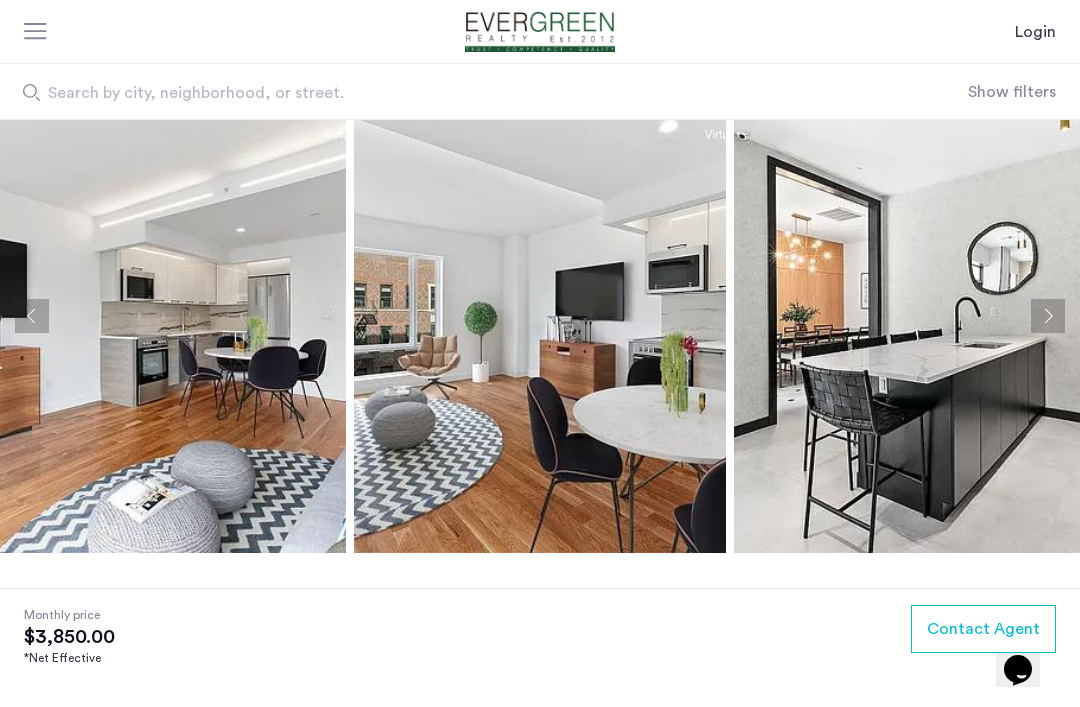scroll, scrollTop: 0, scrollLeft: 0, axis: both 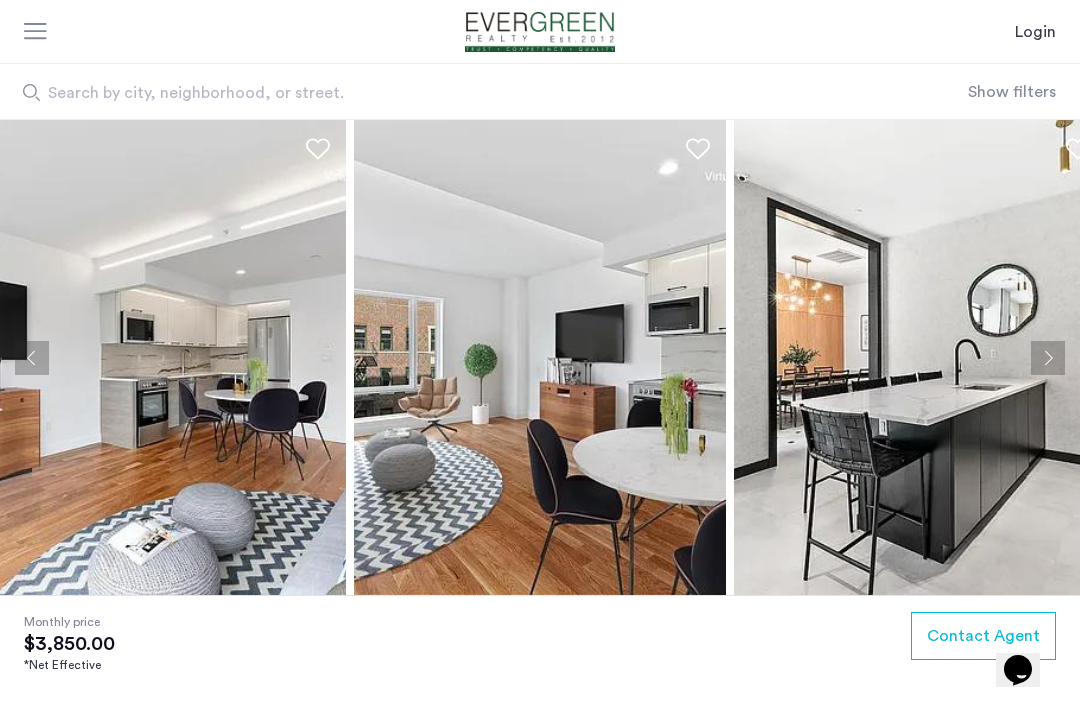 click 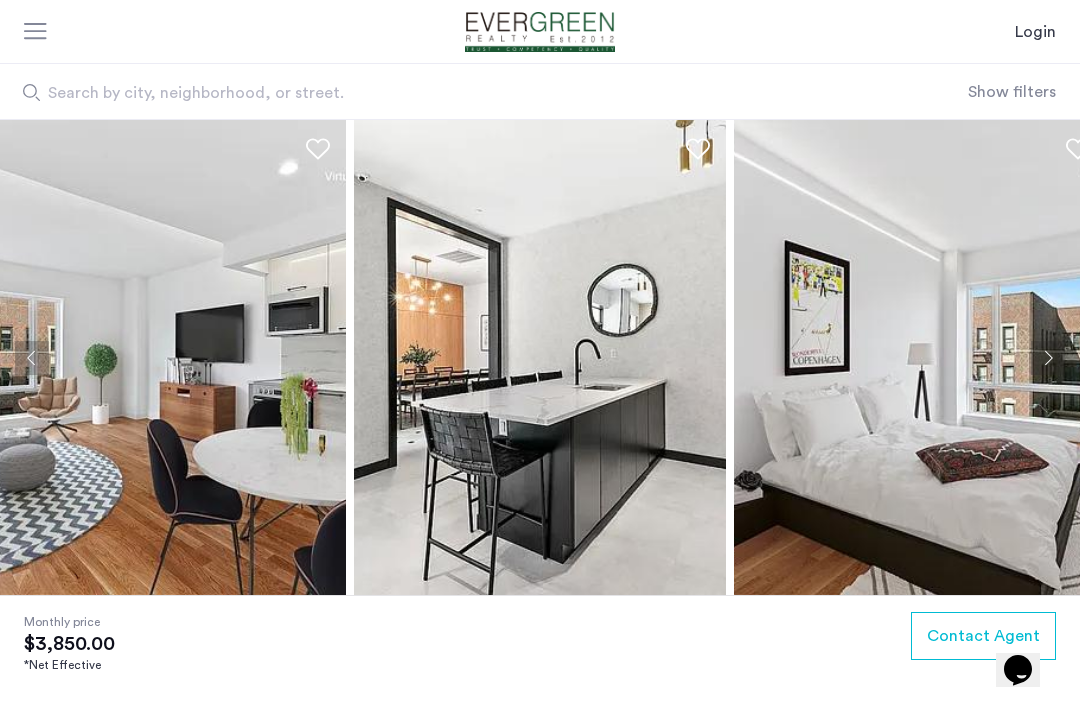 click 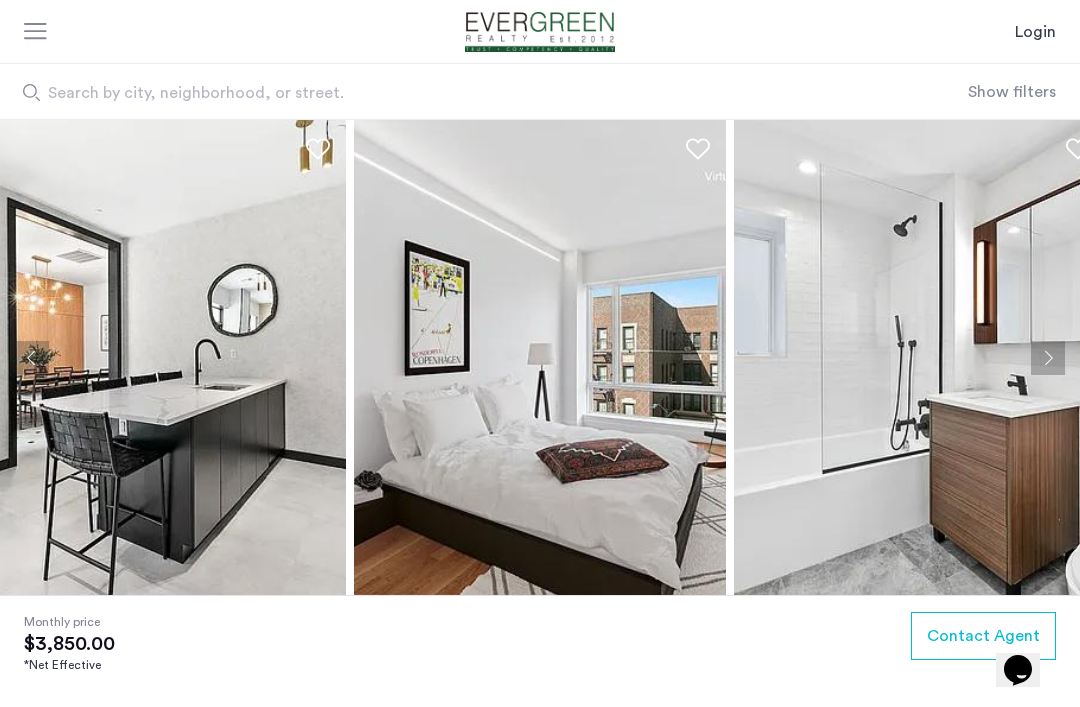 click 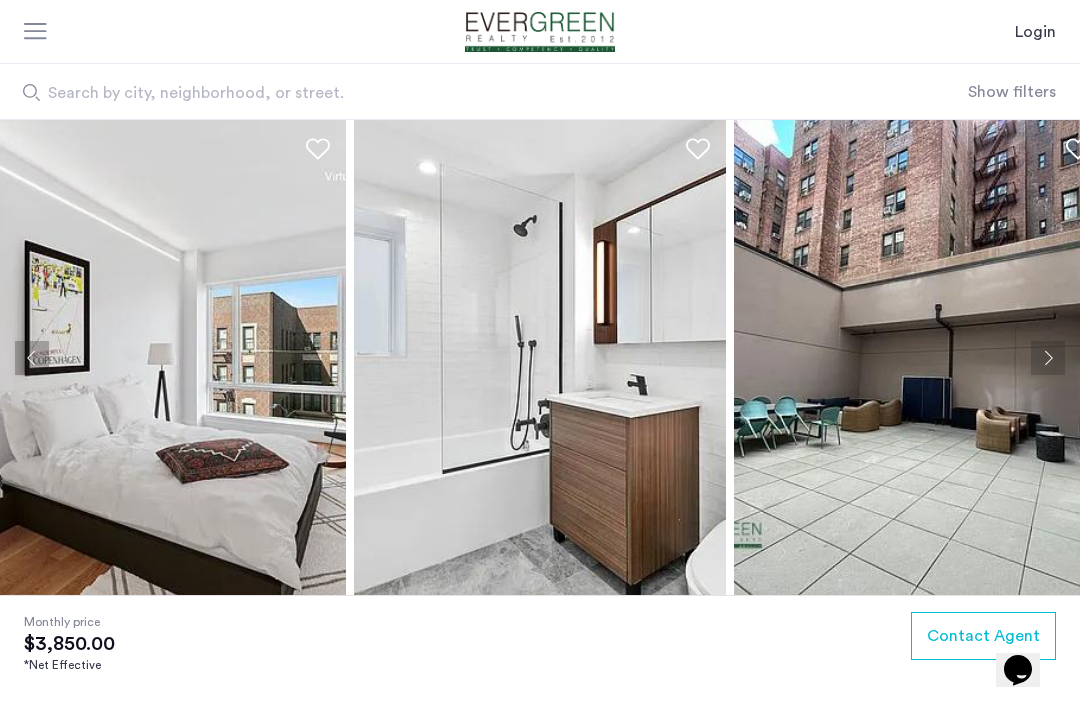 click 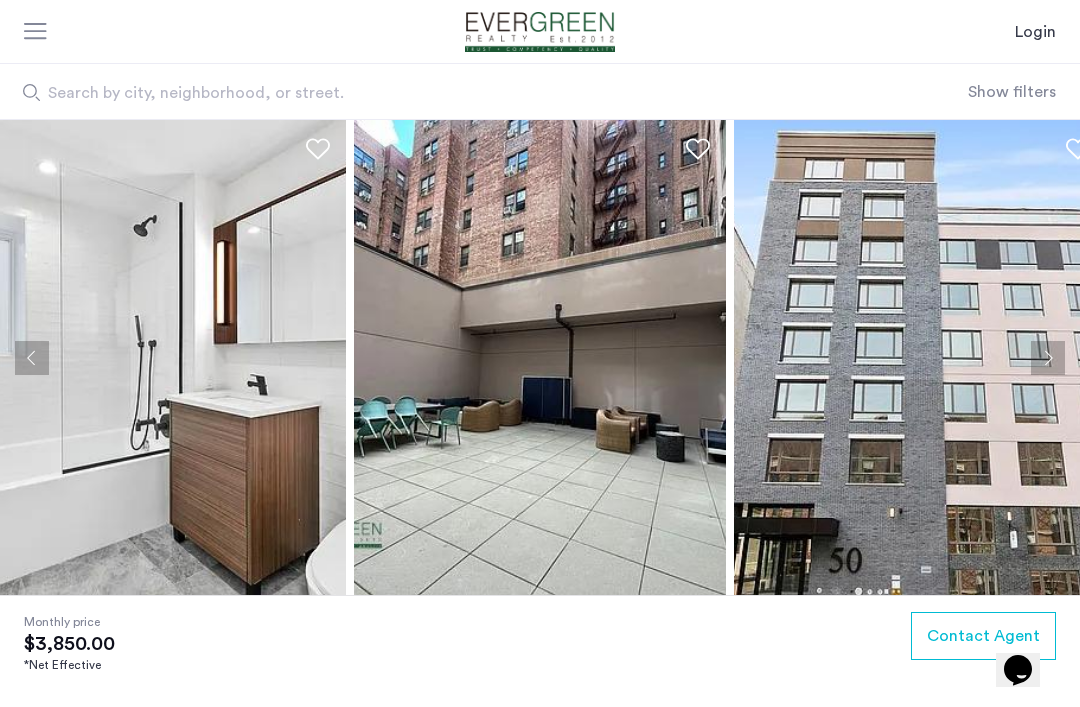 click 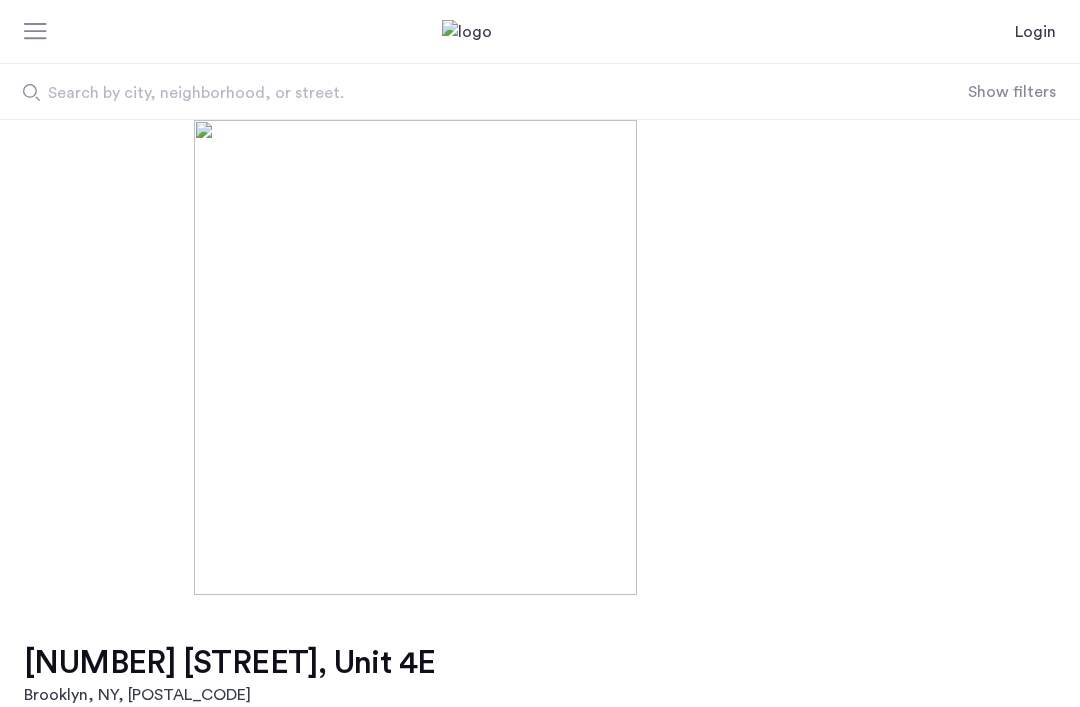 scroll, scrollTop: 0, scrollLeft: 0, axis: both 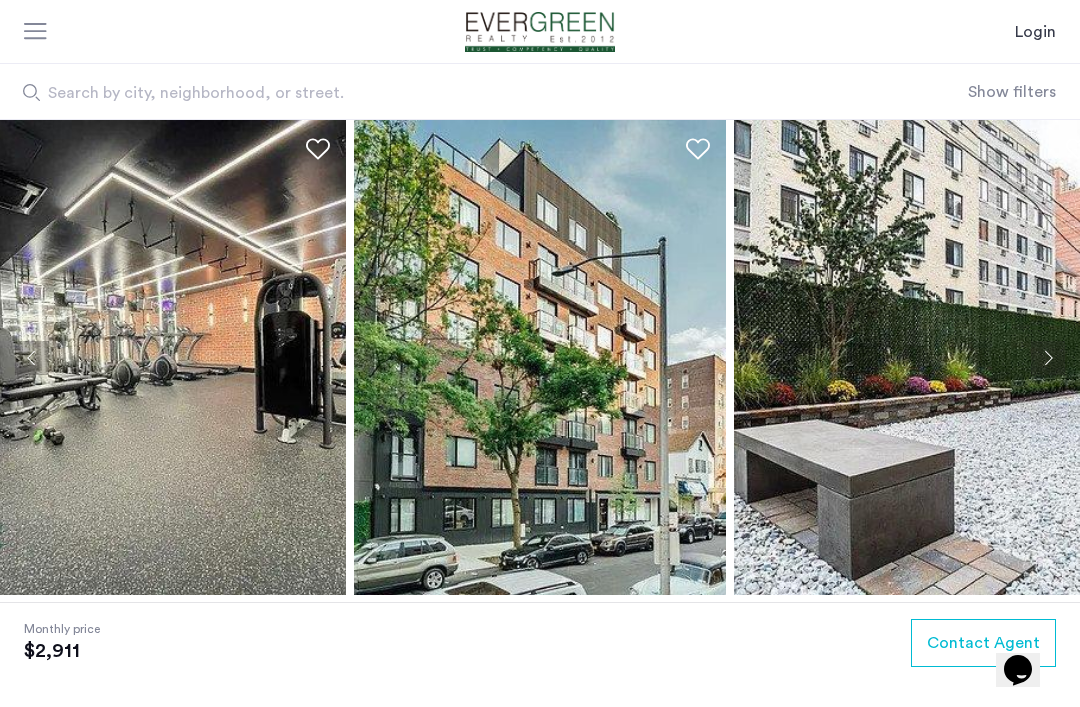 click 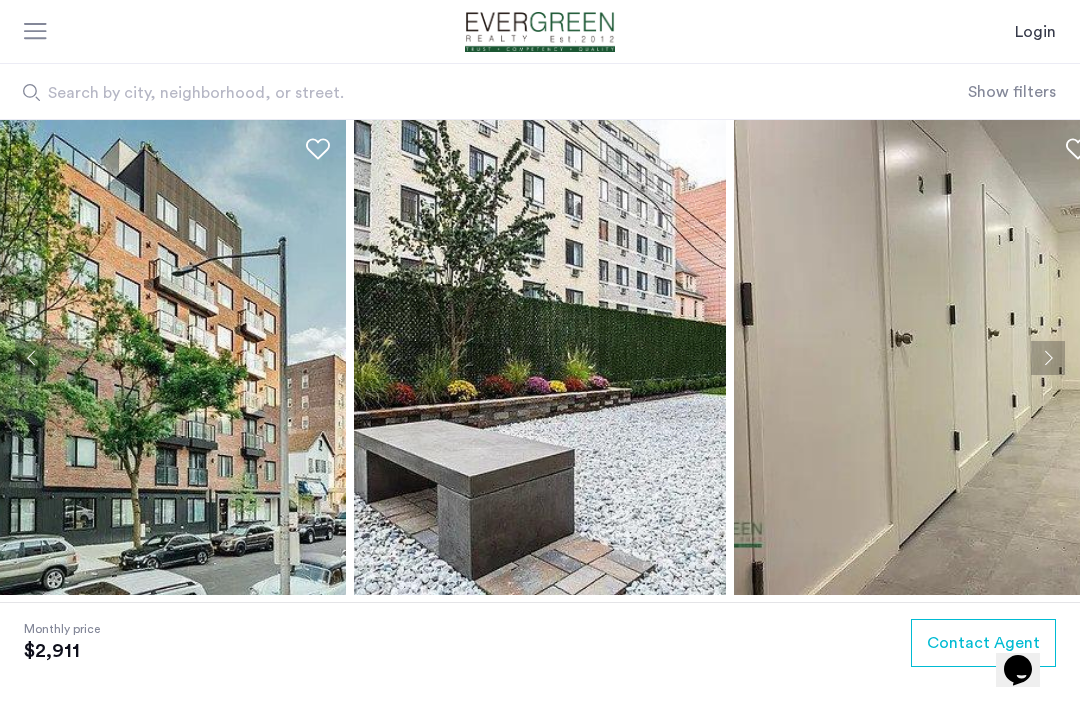 click 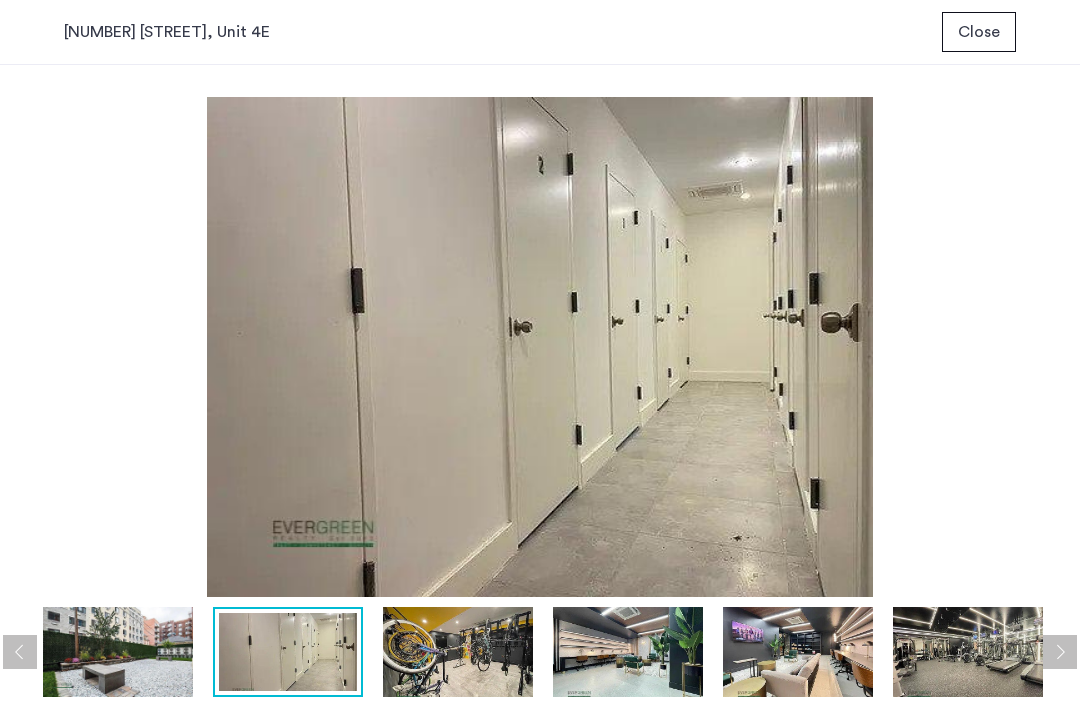 click at bounding box center (458, 652) 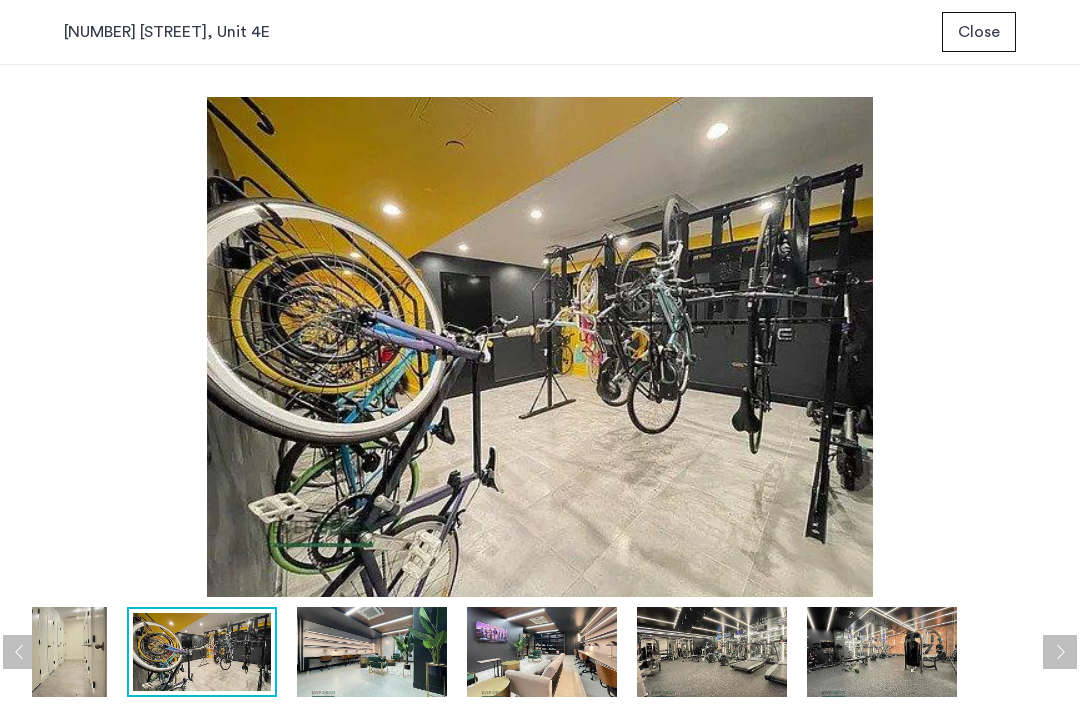 click at bounding box center (542, 652) 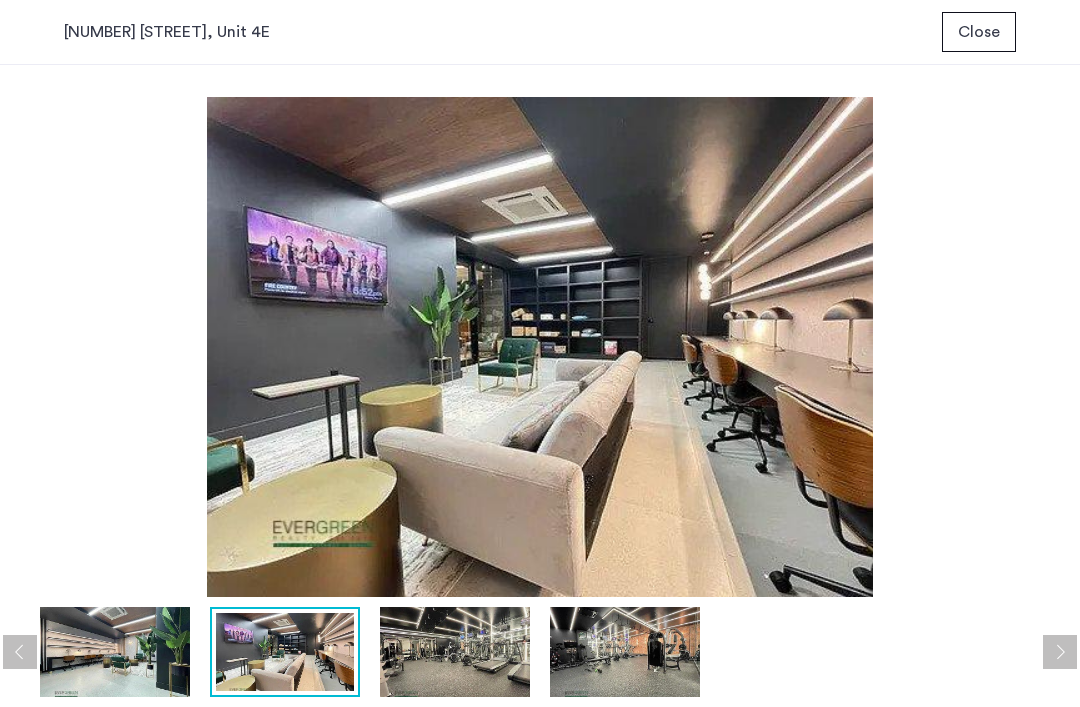 click at bounding box center (1060, 652) 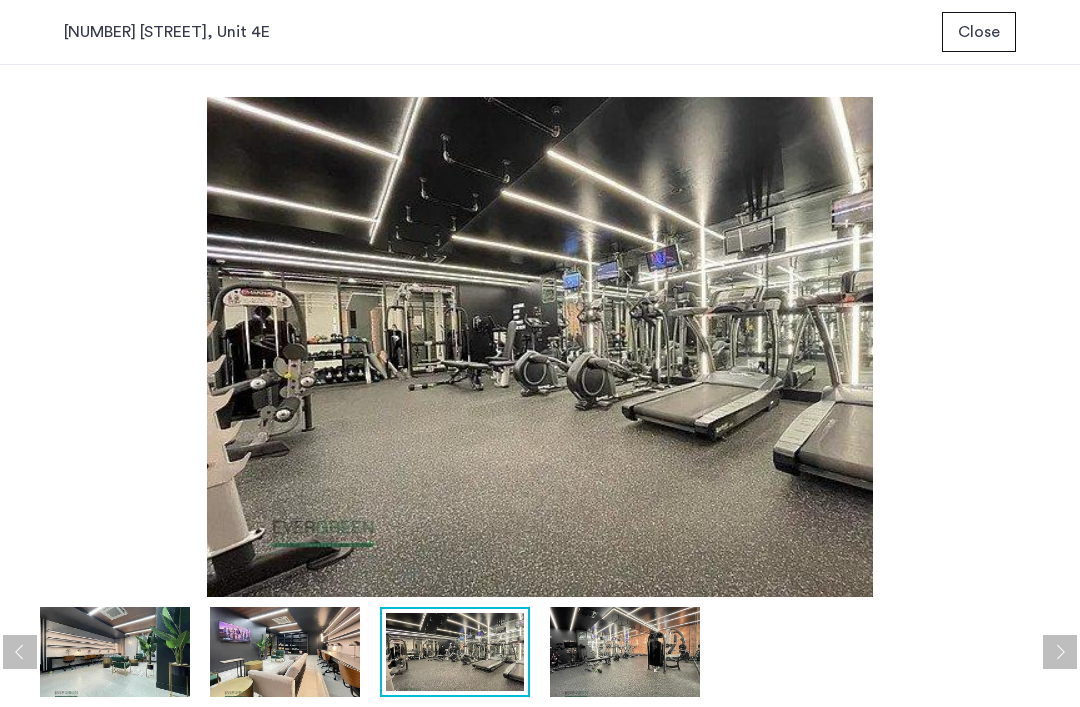 click at bounding box center [1060, 652] 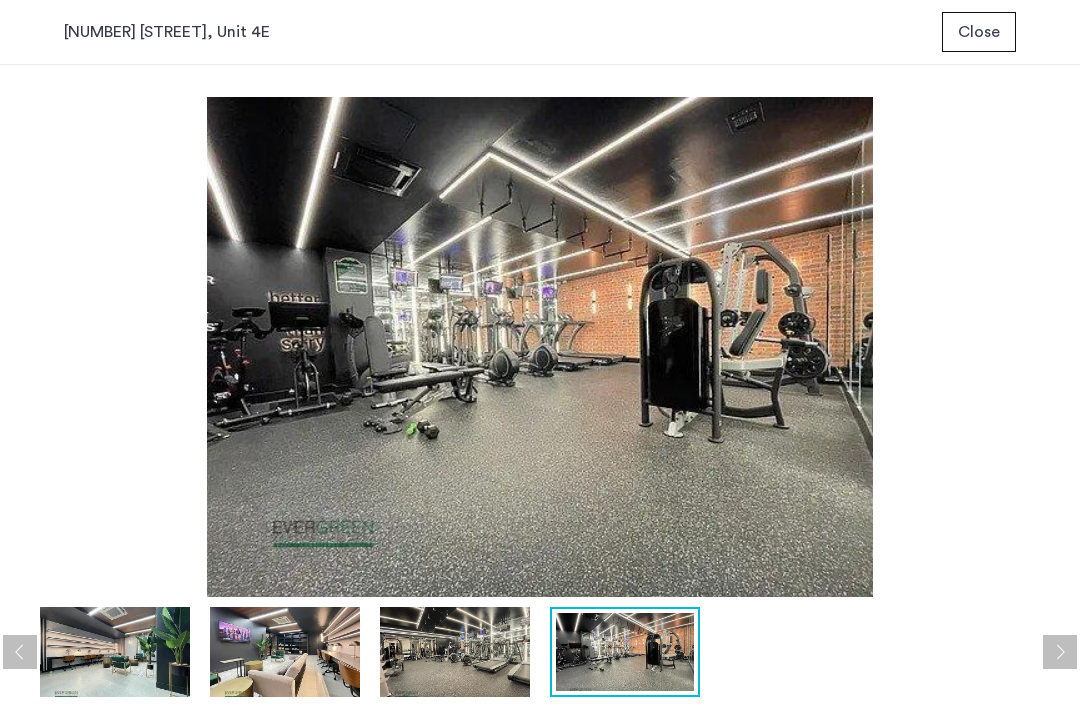 click at bounding box center (1060, 652) 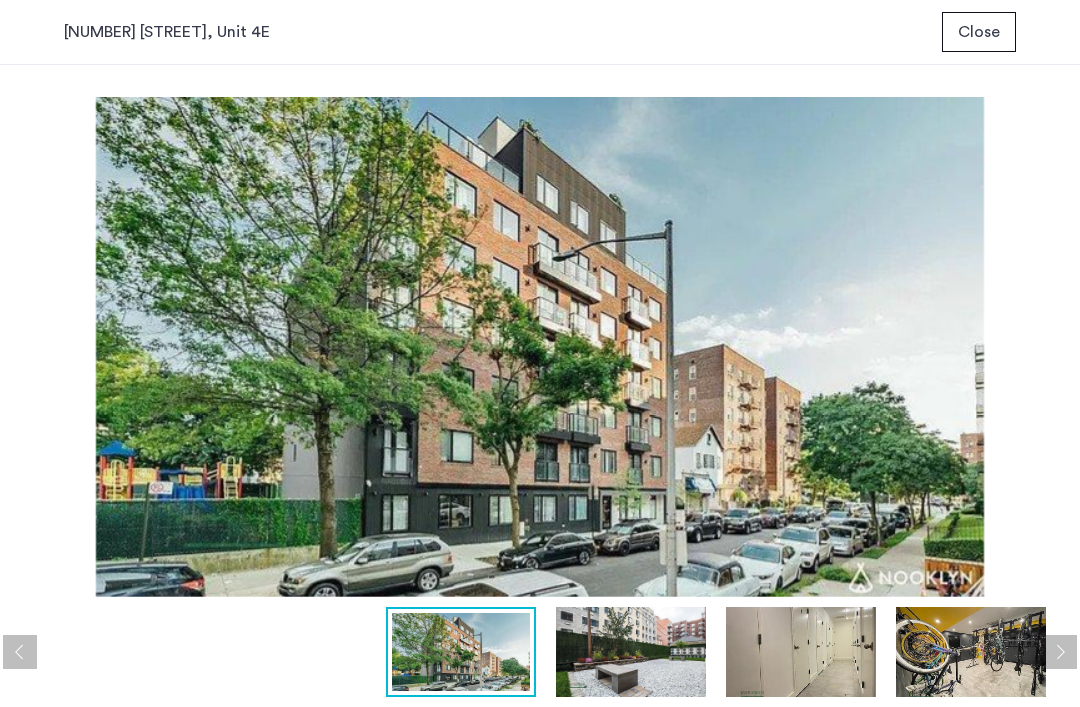 click on "Close" at bounding box center [979, 32] 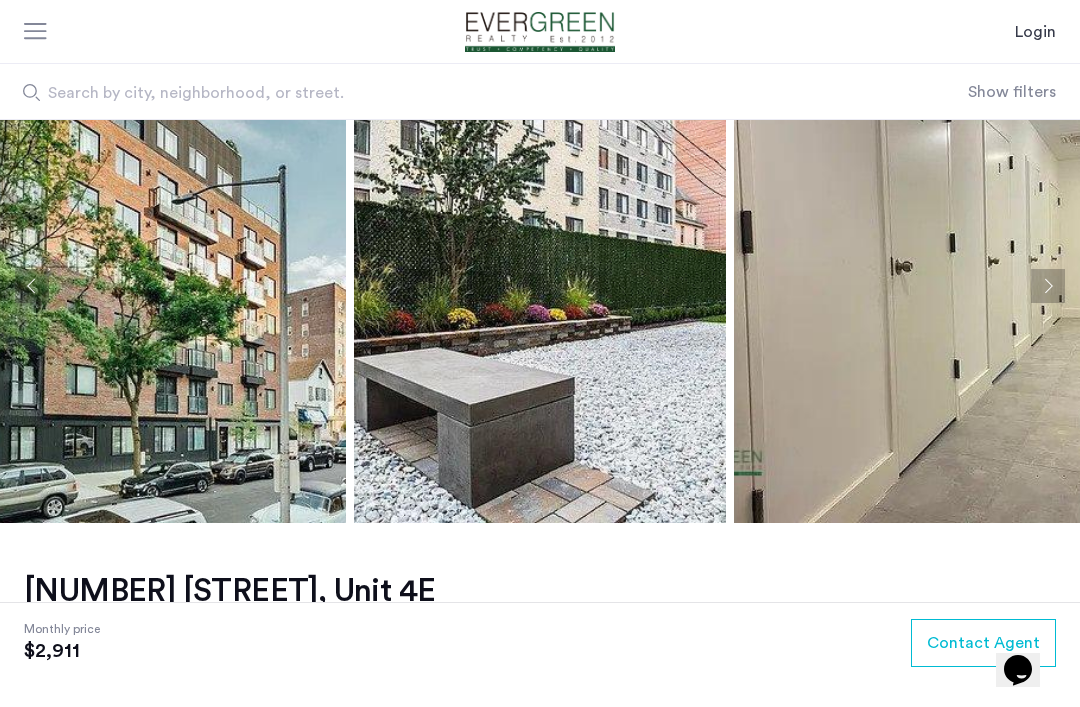 scroll, scrollTop: 0, scrollLeft: 0, axis: both 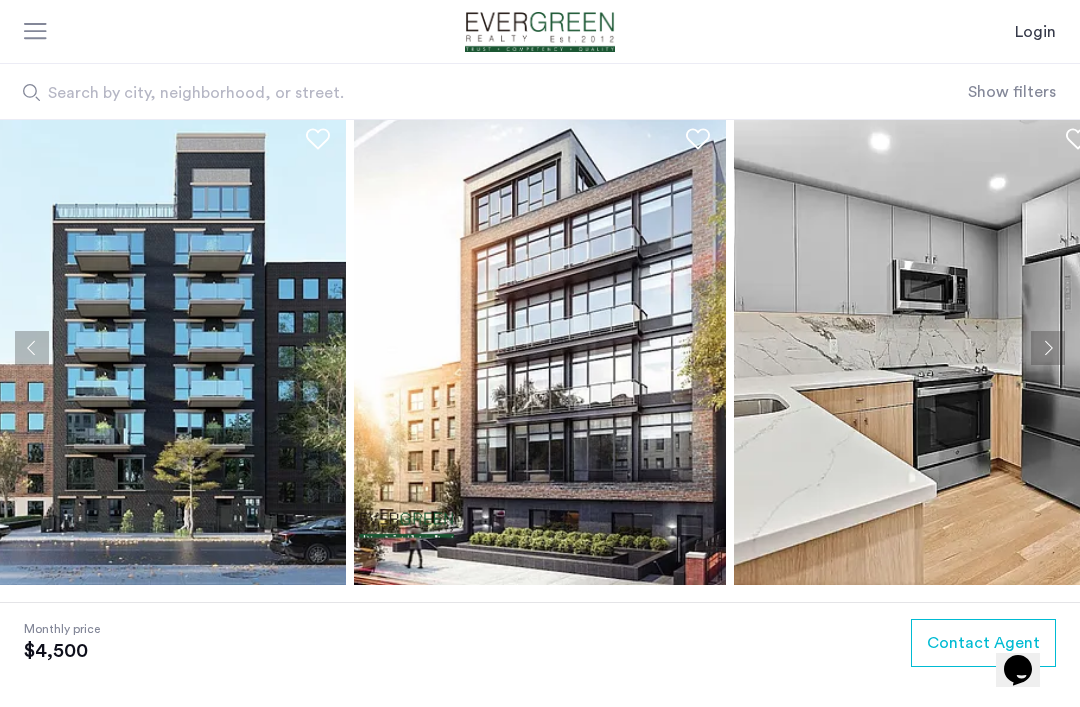 click 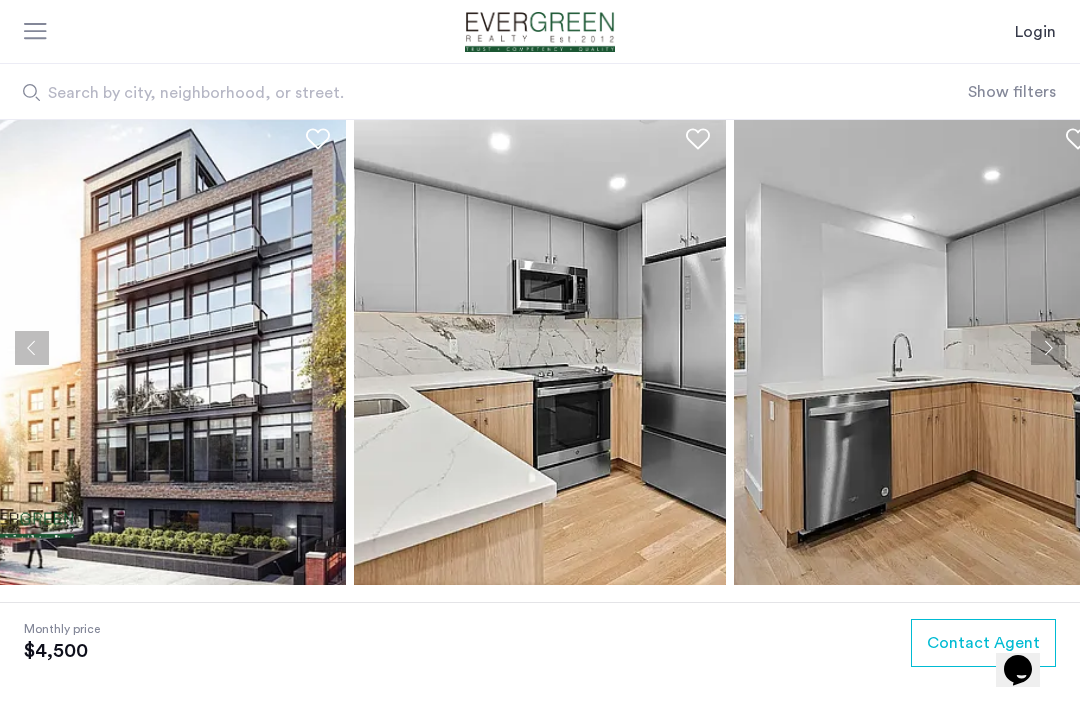 click 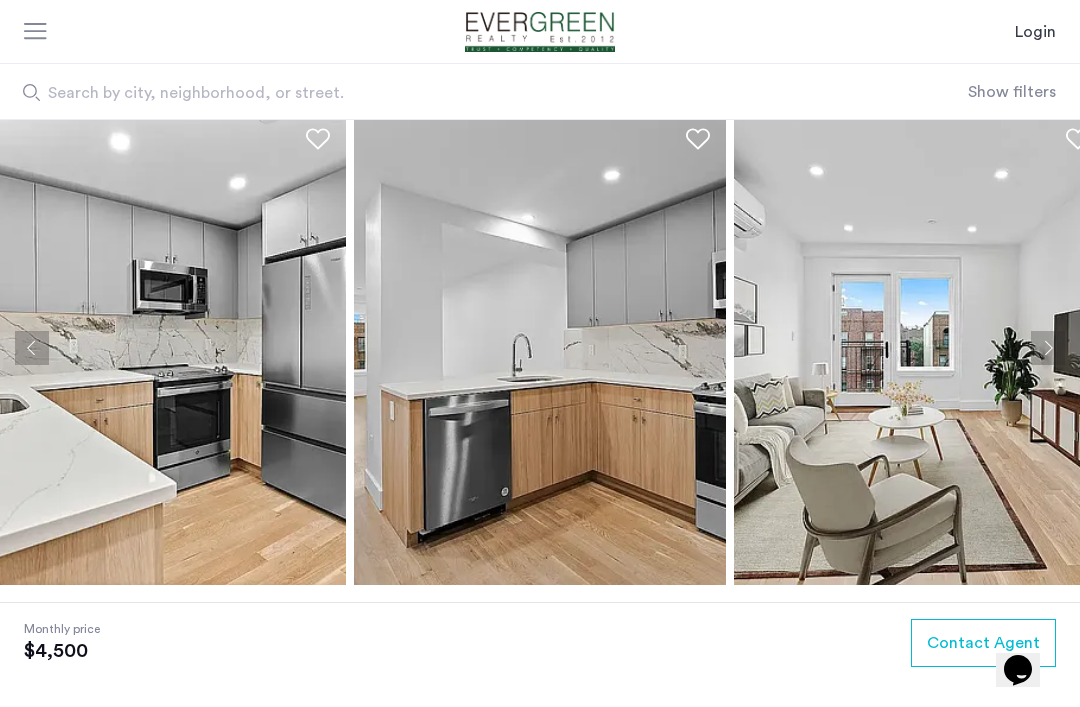 click 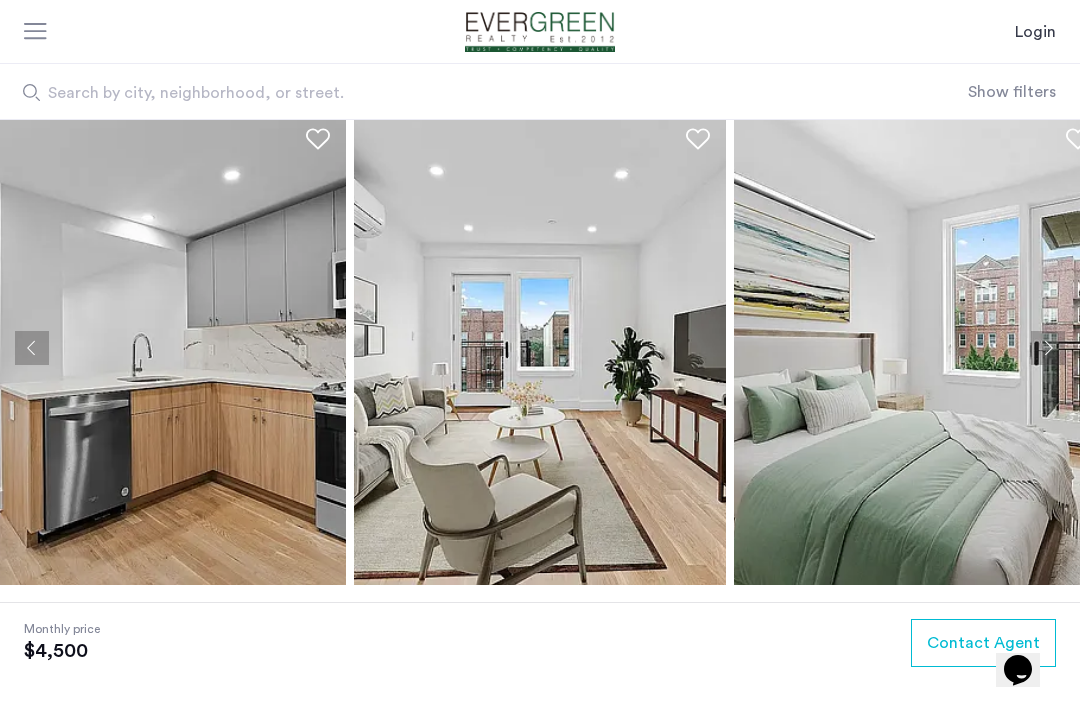 click 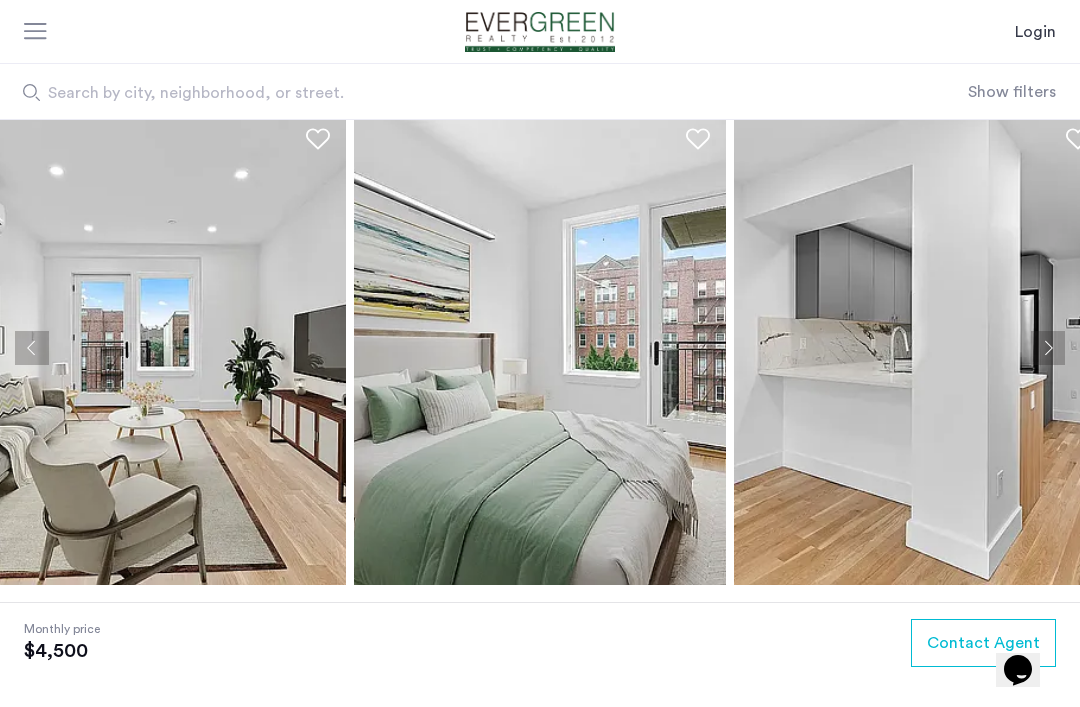 click 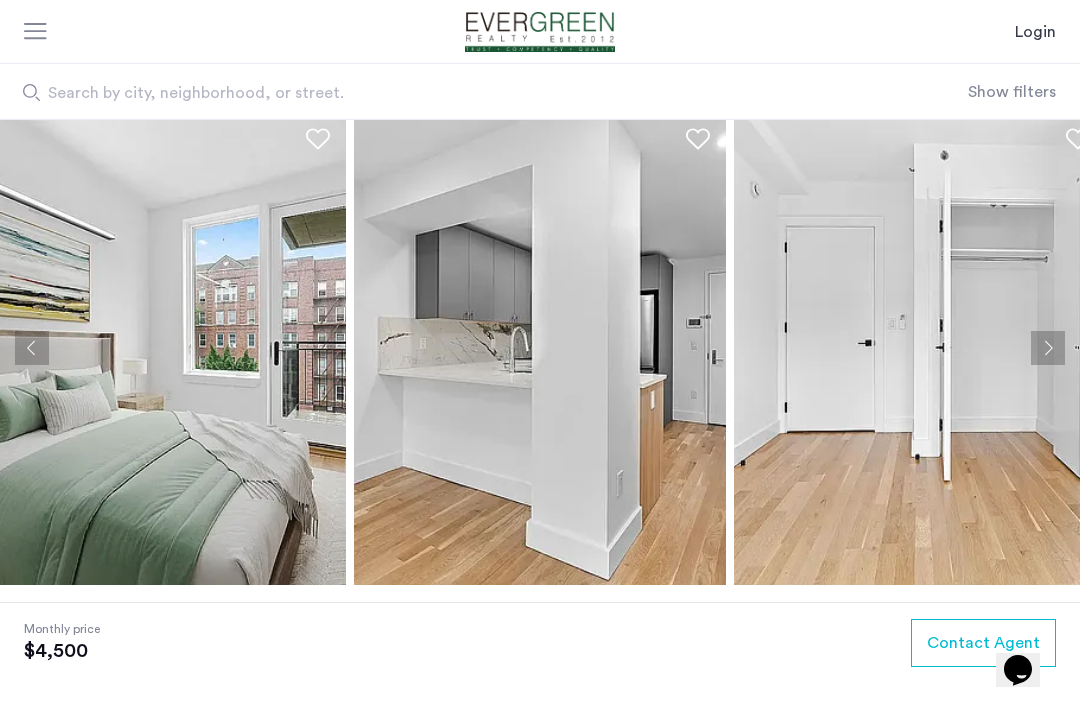 click 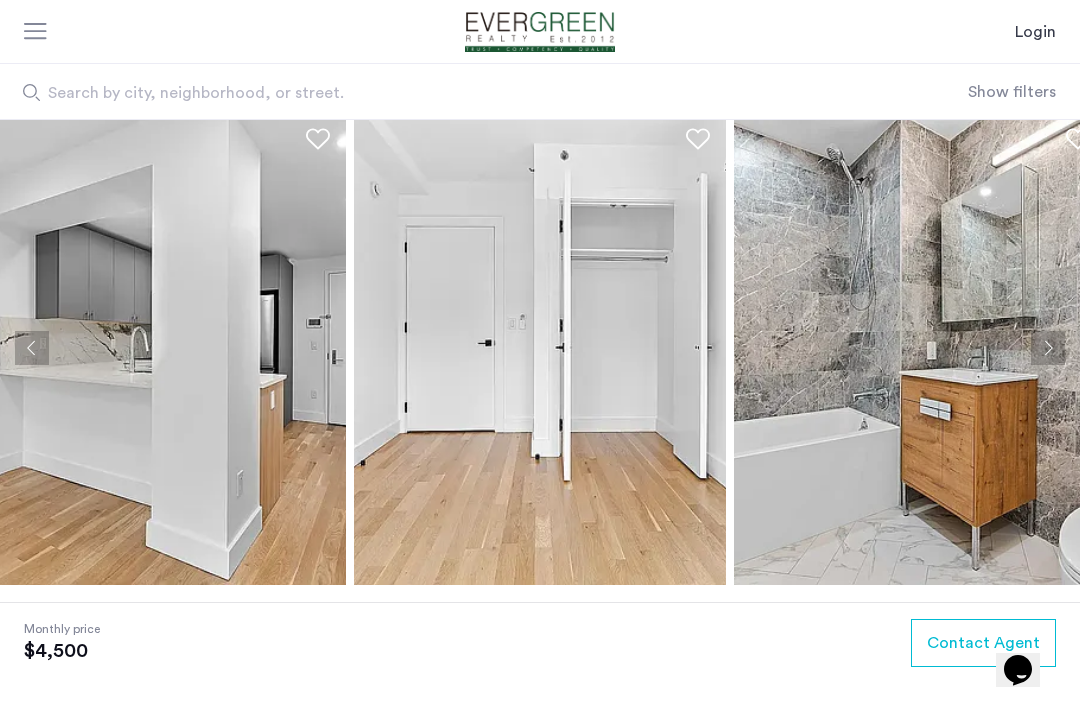 click 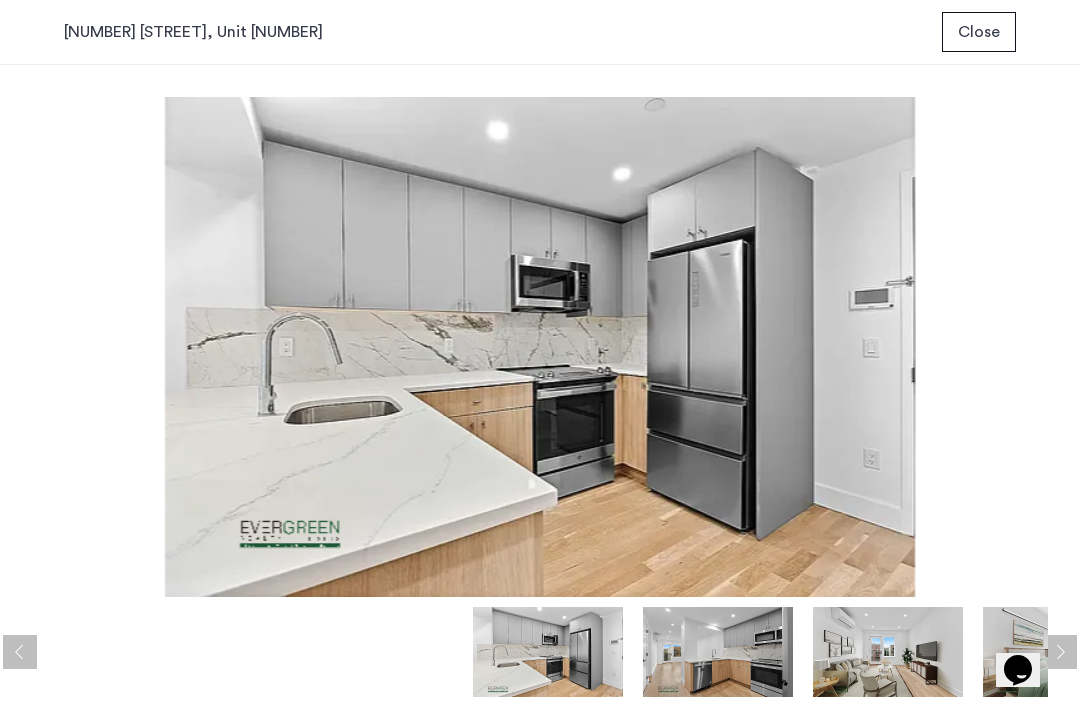 scroll, scrollTop: 0, scrollLeft: 0, axis: both 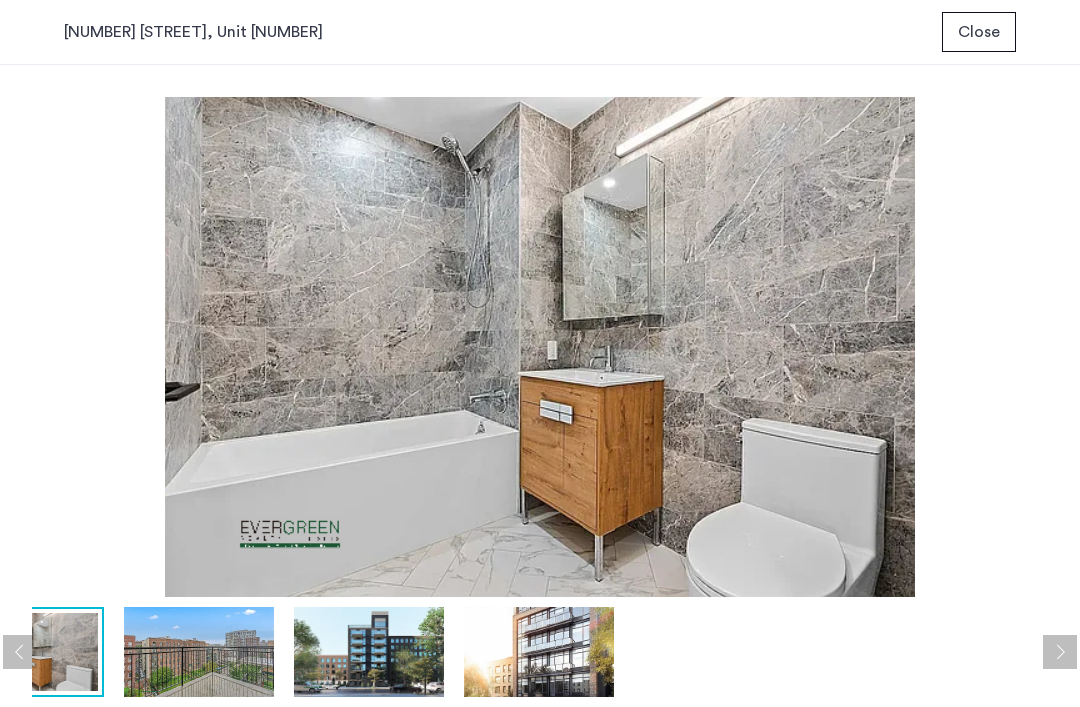 click on "Close" at bounding box center [979, 32] 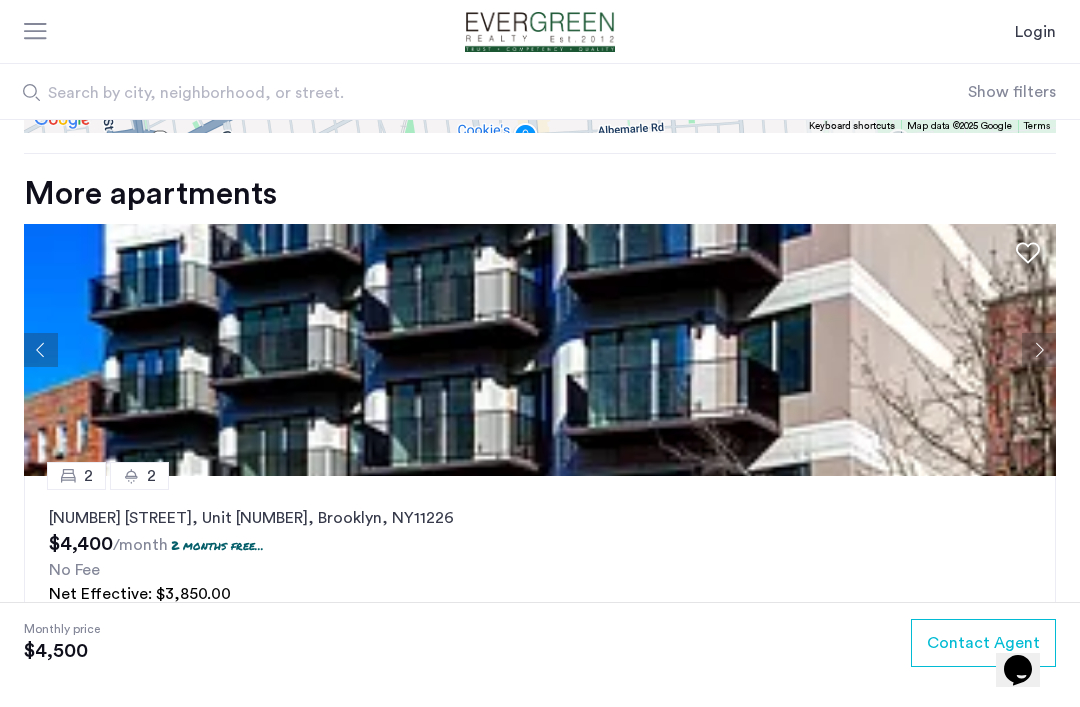 scroll, scrollTop: 2642, scrollLeft: 0, axis: vertical 